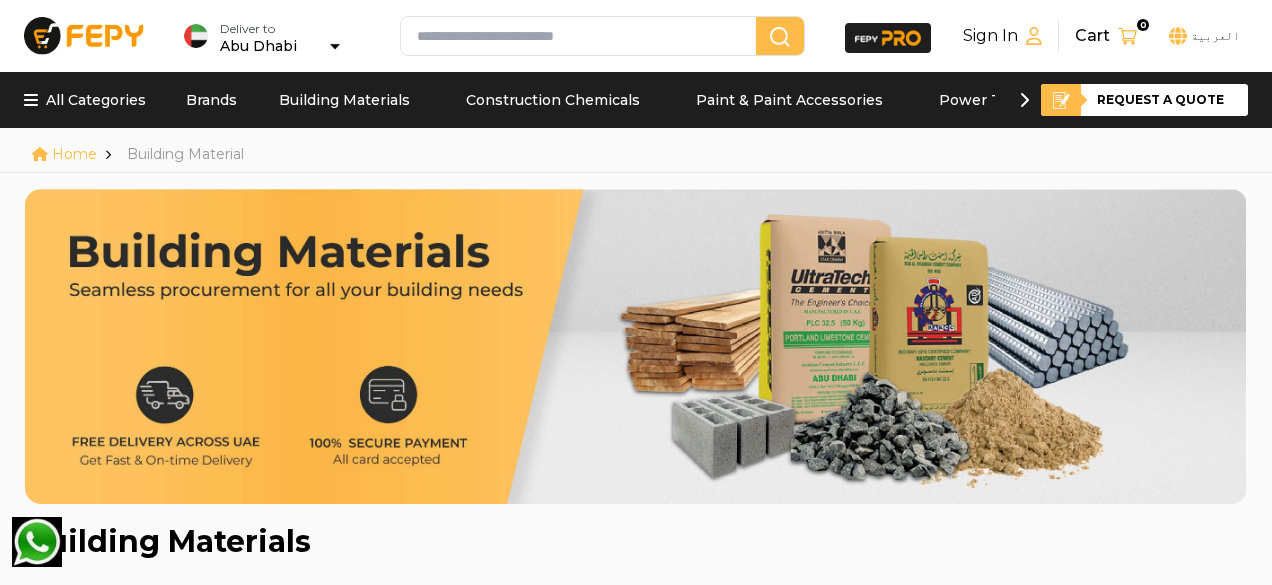 scroll, scrollTop: 0, scrollLeft: 0, axis: both 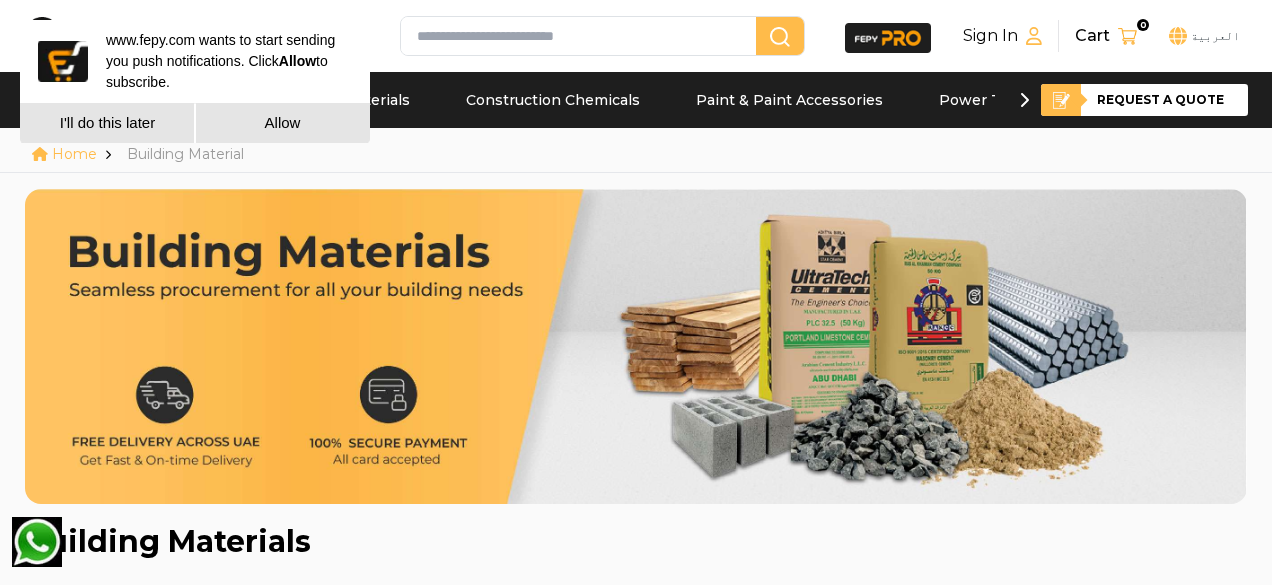 click on "I'll do this later" at bounding box center (107, 123) 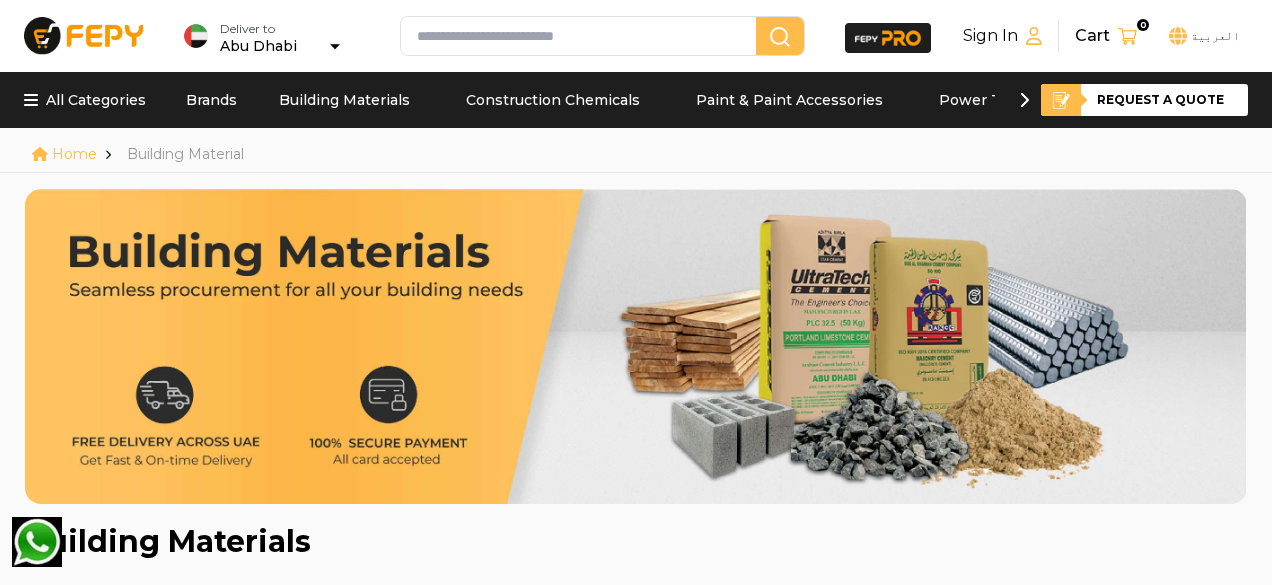 click on "All Categories" at bounding box center [85, 100] 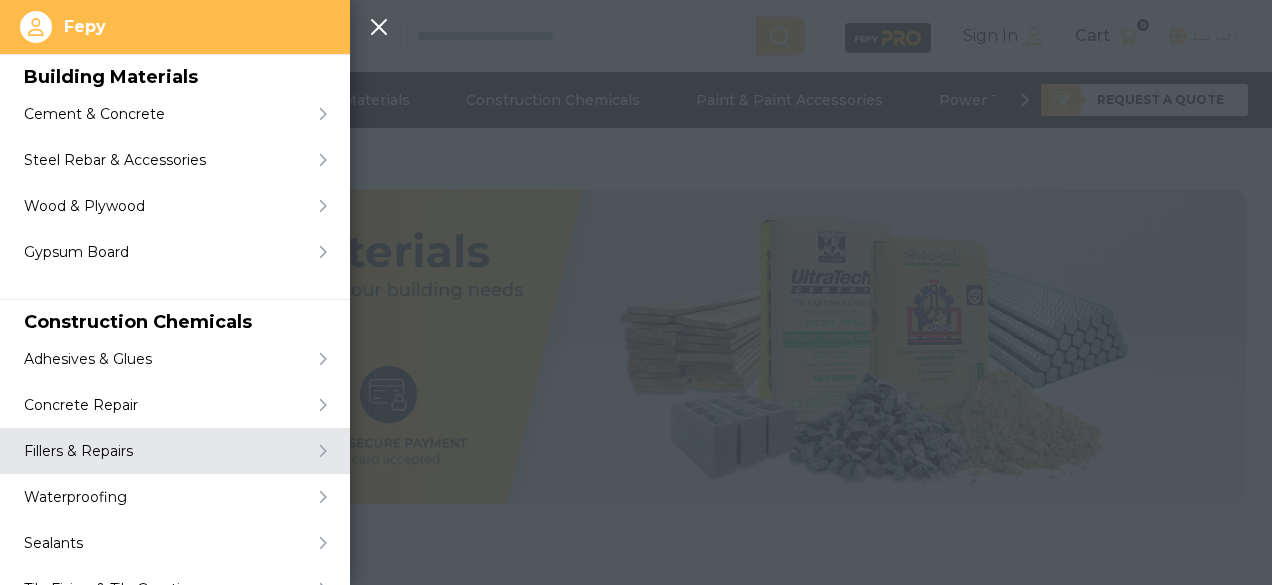 type 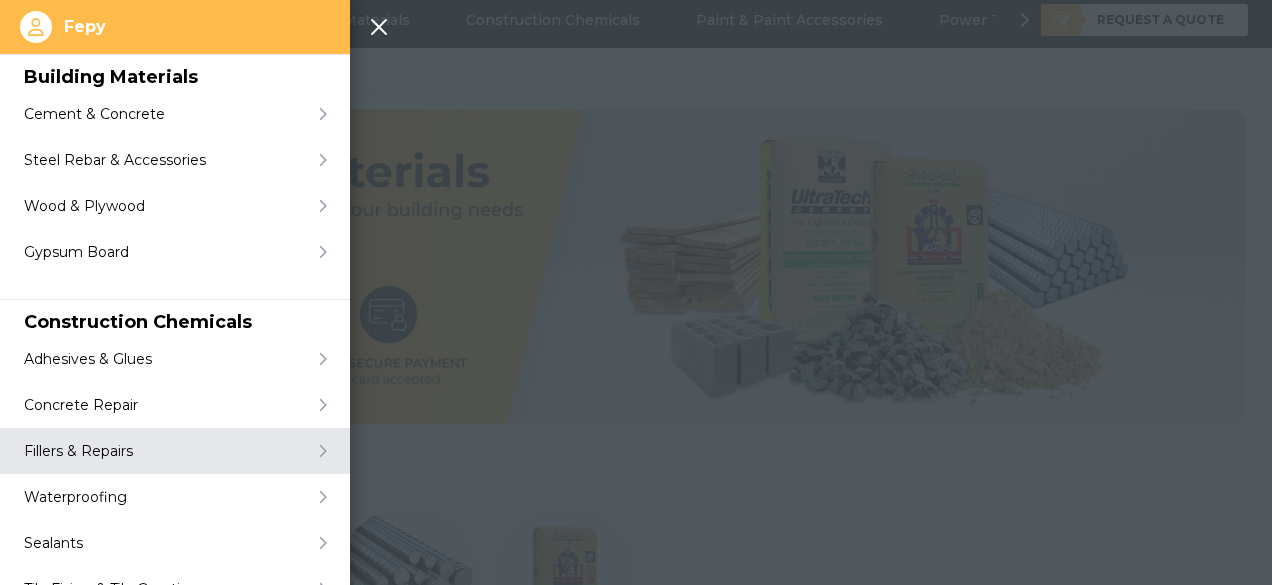 scroll, scrollTop: 120, scrollLeft: 0, axis: vertical 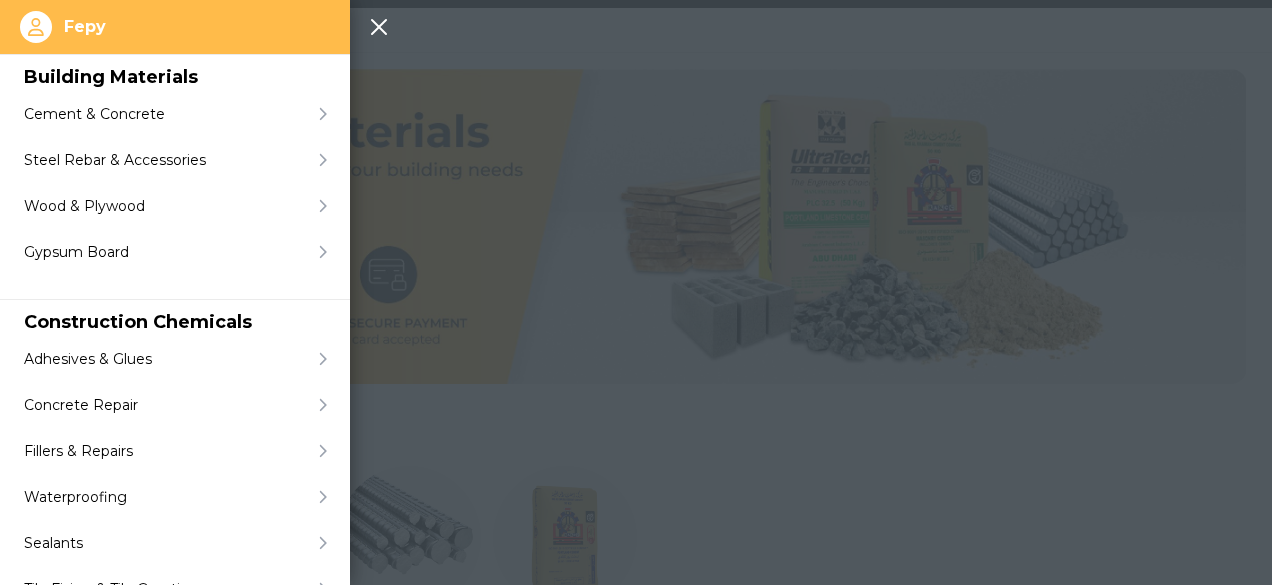 click at bounding box center [636, 292] 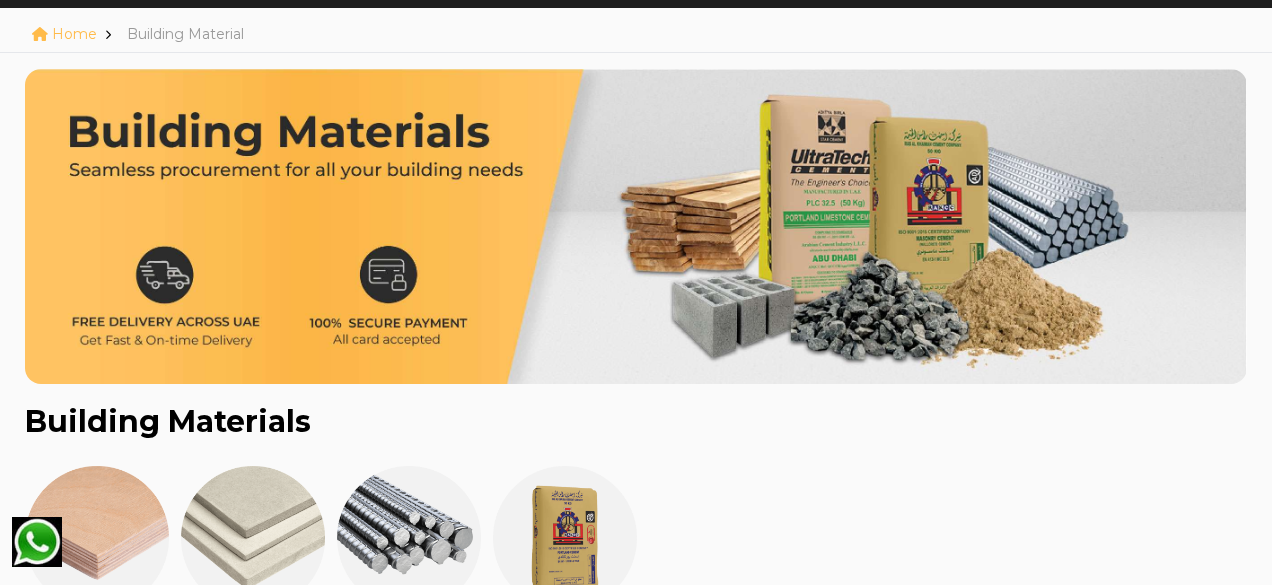 click at bounding box center (635, 226) 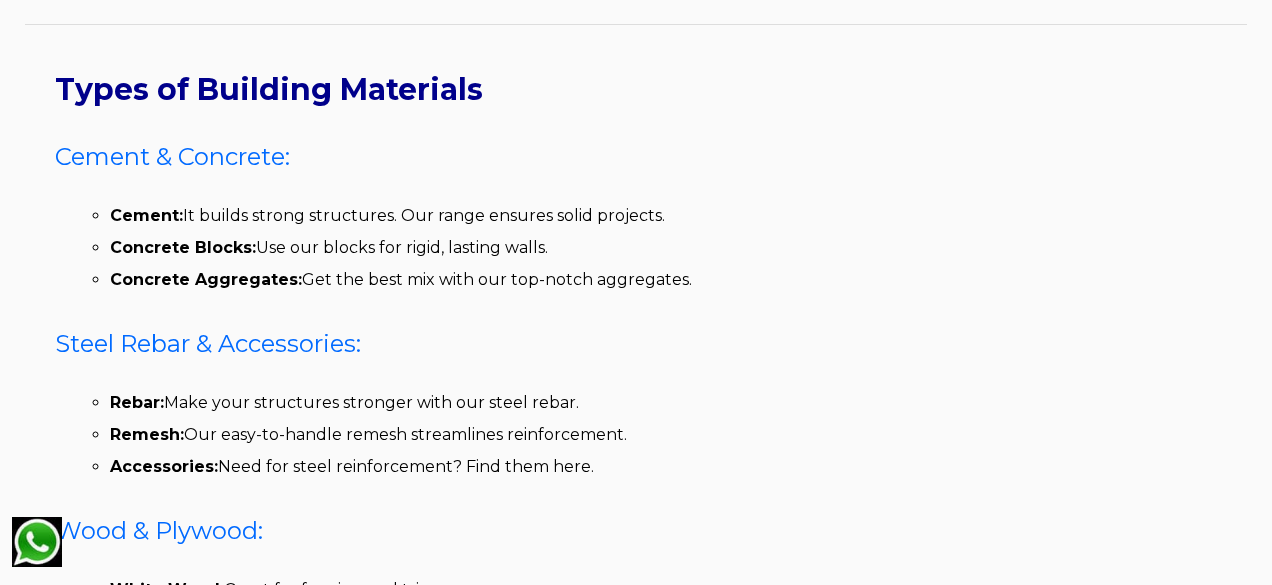 scroll, scrollTop: 0, scrollLeft: 0, axis: both 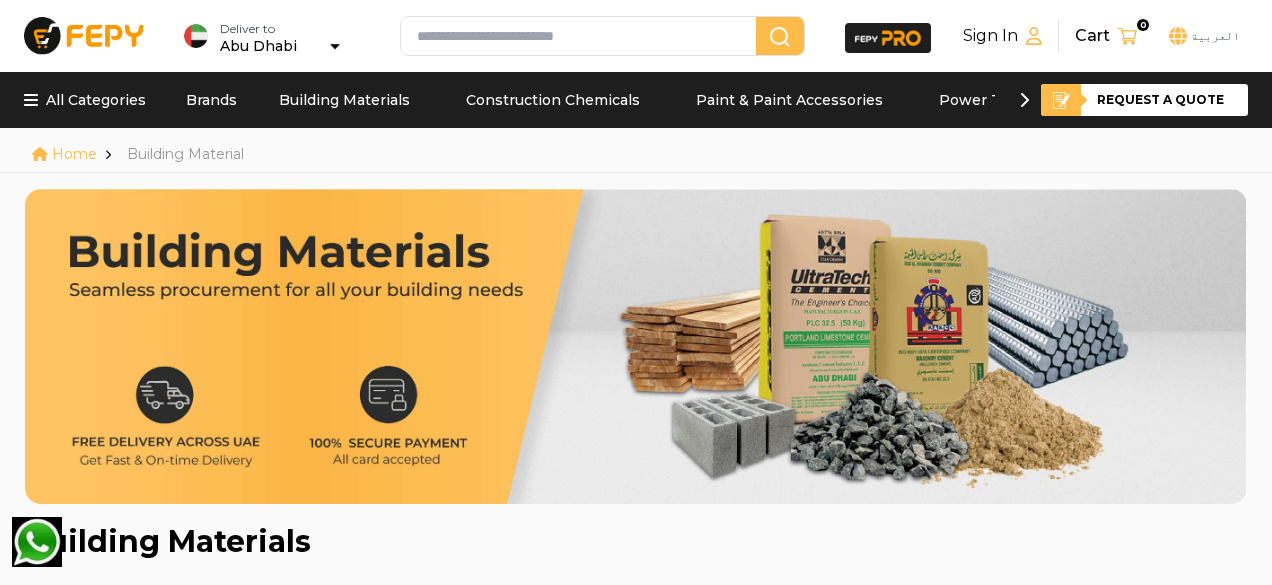 click 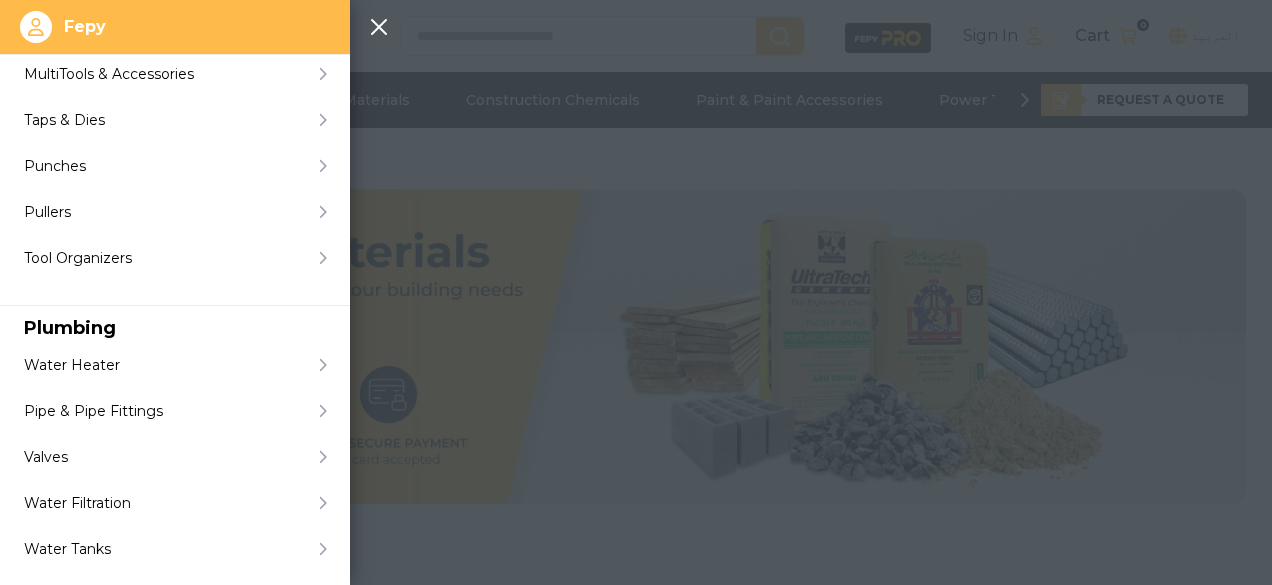 scroll, scrollTop: 2540, scrollLeft: 0, axis: vertical 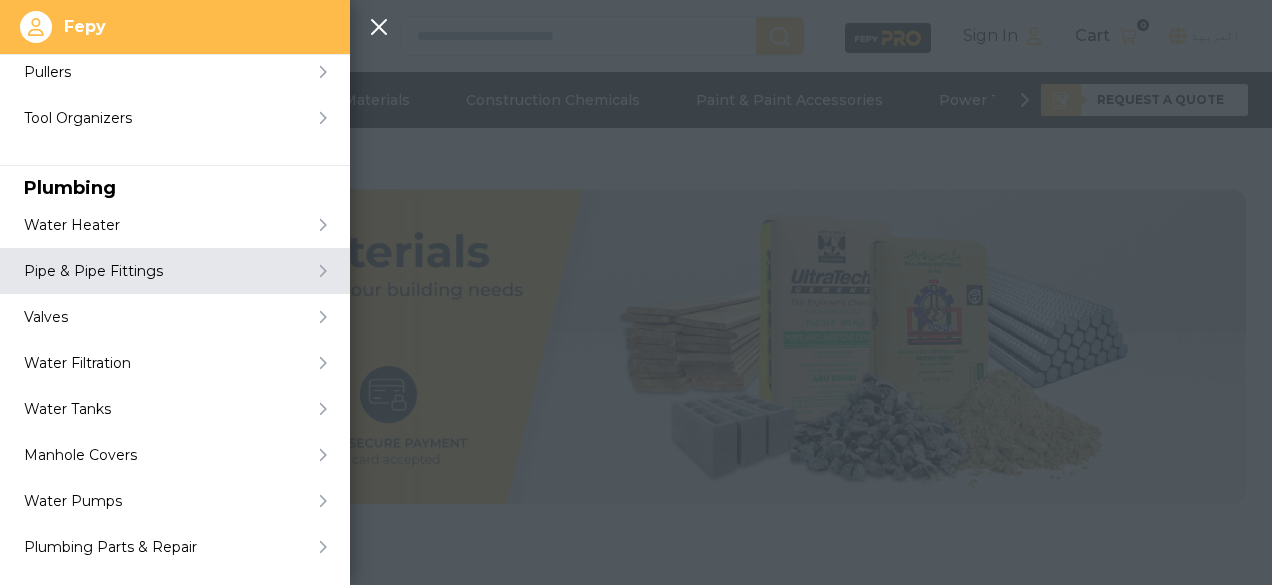 click at bounding box center (322, 271) 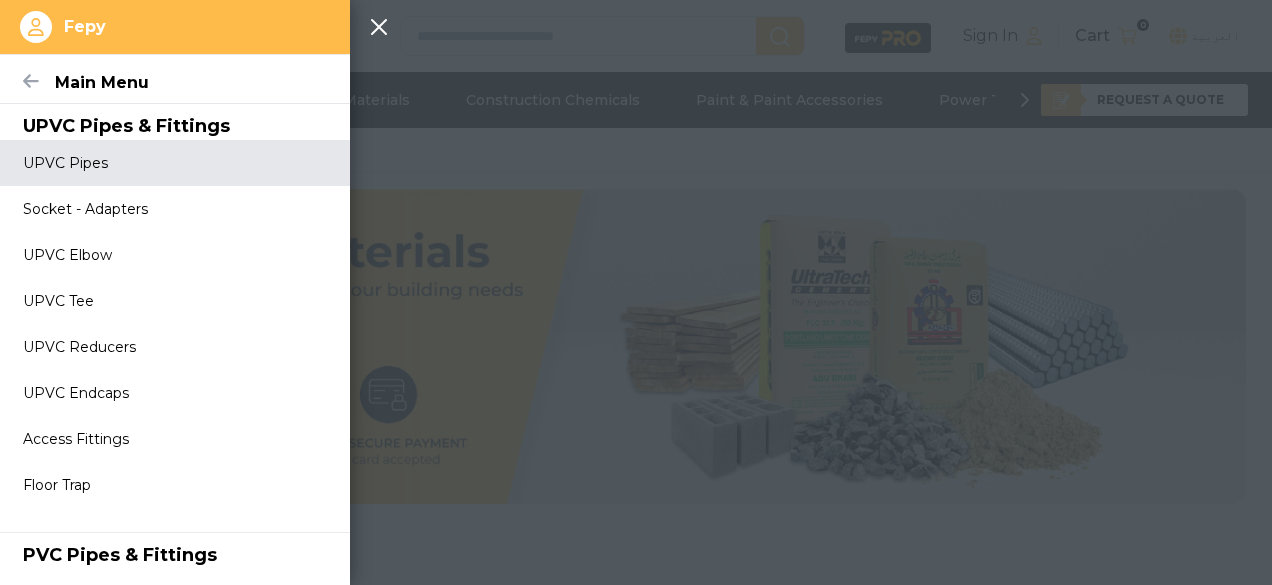 click on "UPVC Pipes" at bounding box center [174, 163] 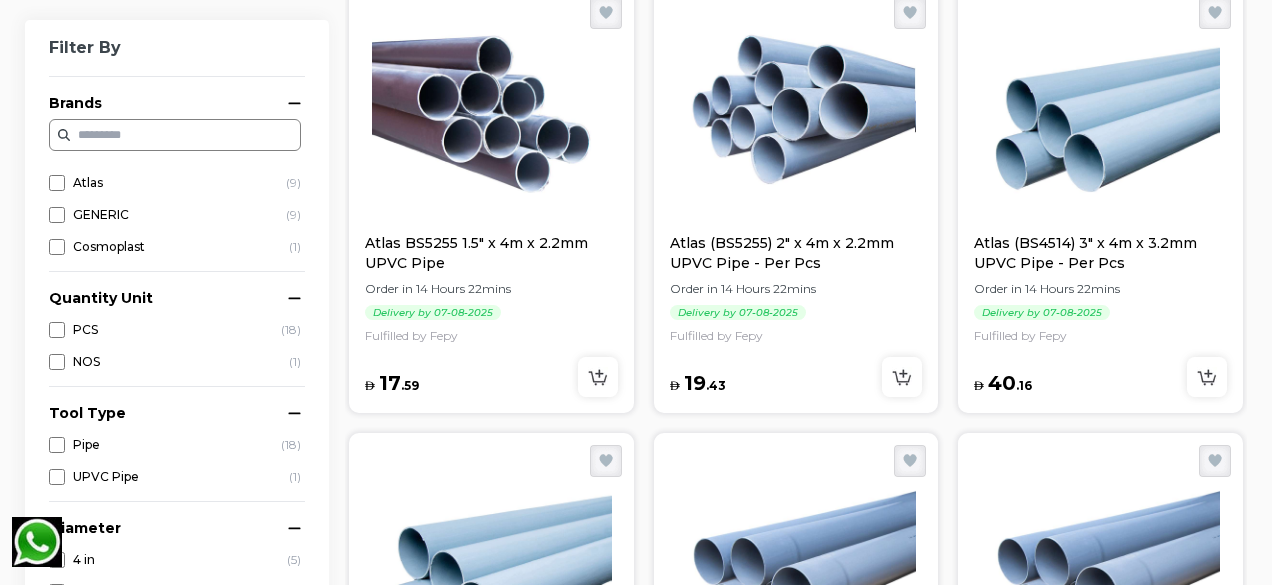 scroll, scrollTop: 1400, scrollLeft: 0, axis: vertical 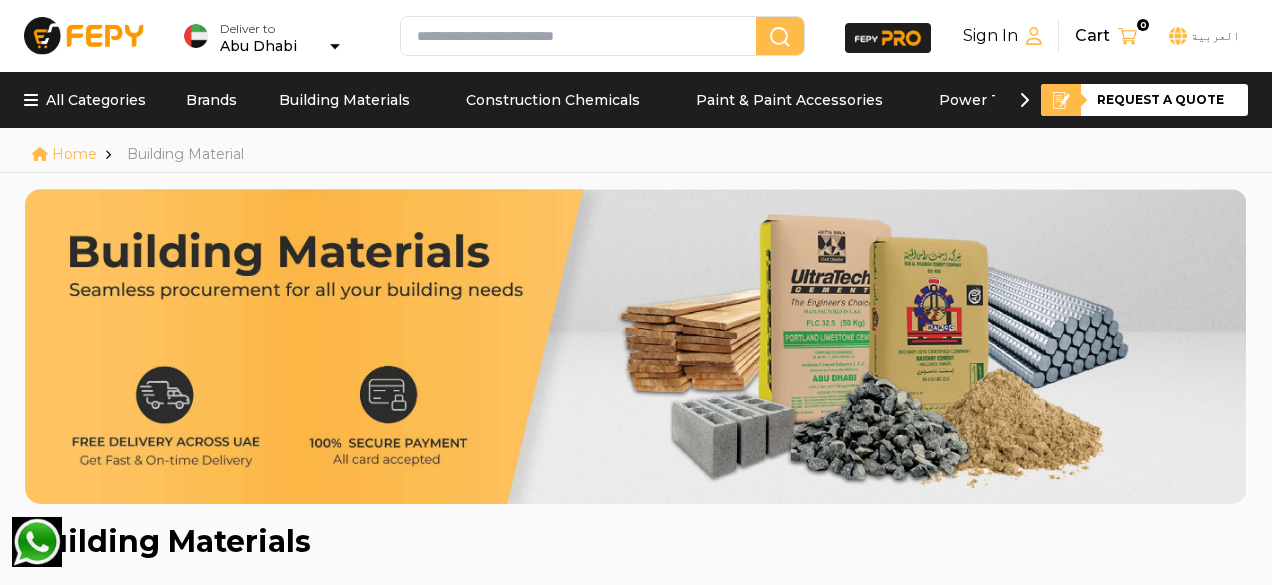 click 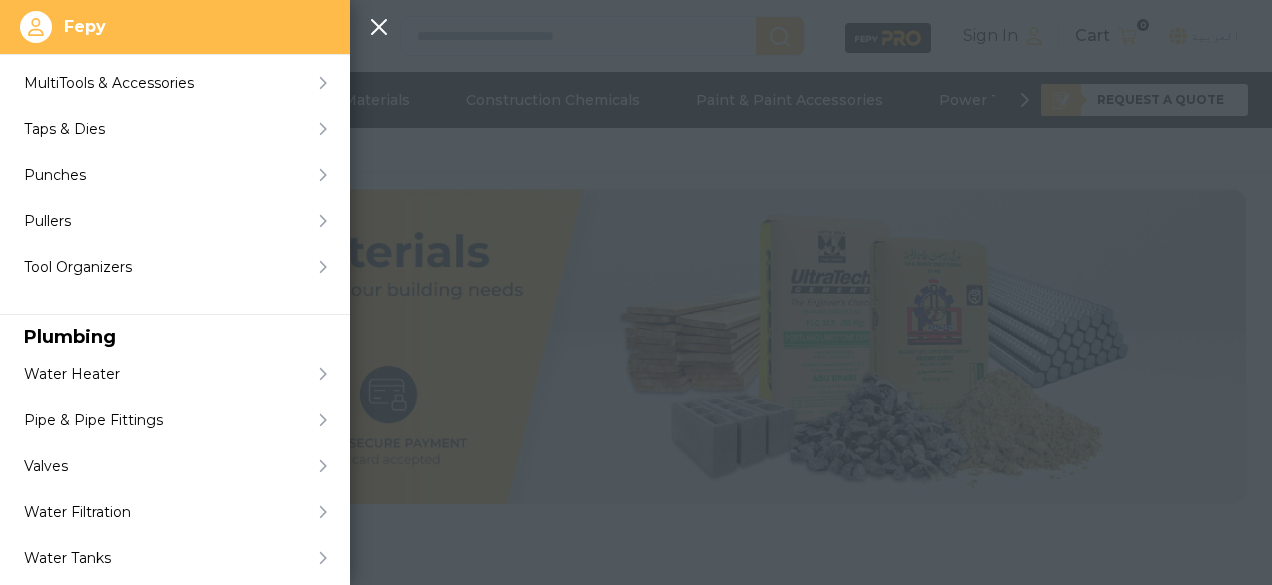 scroll, scrollTop: 2479, scrollLeft: 0, axis: vertical 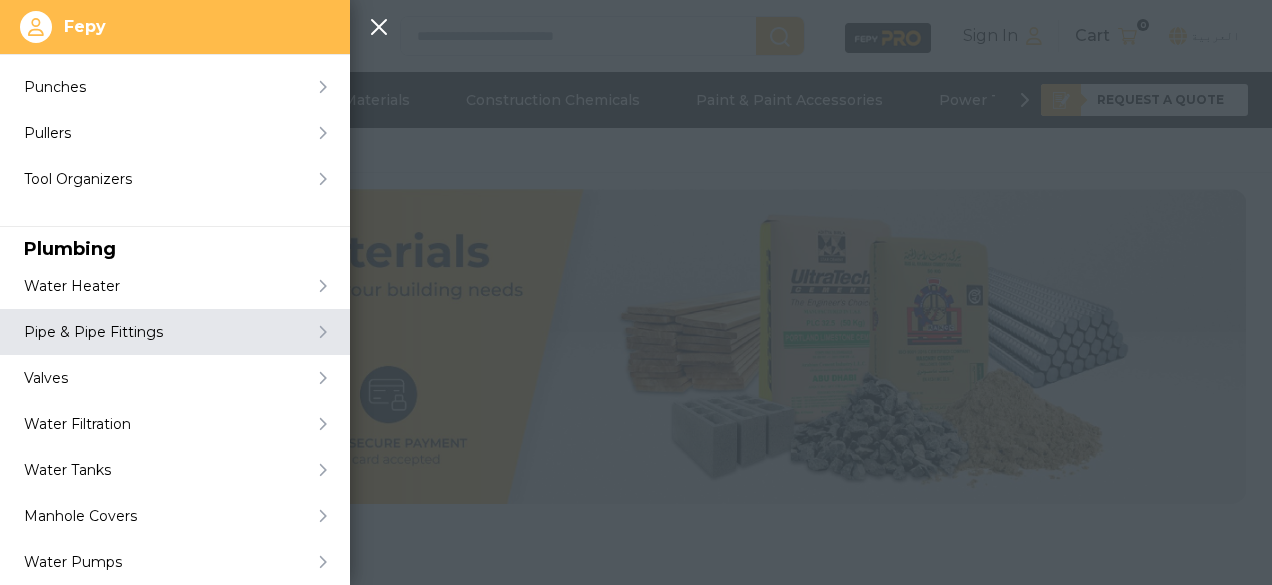 click at bounding box center [322, 332] 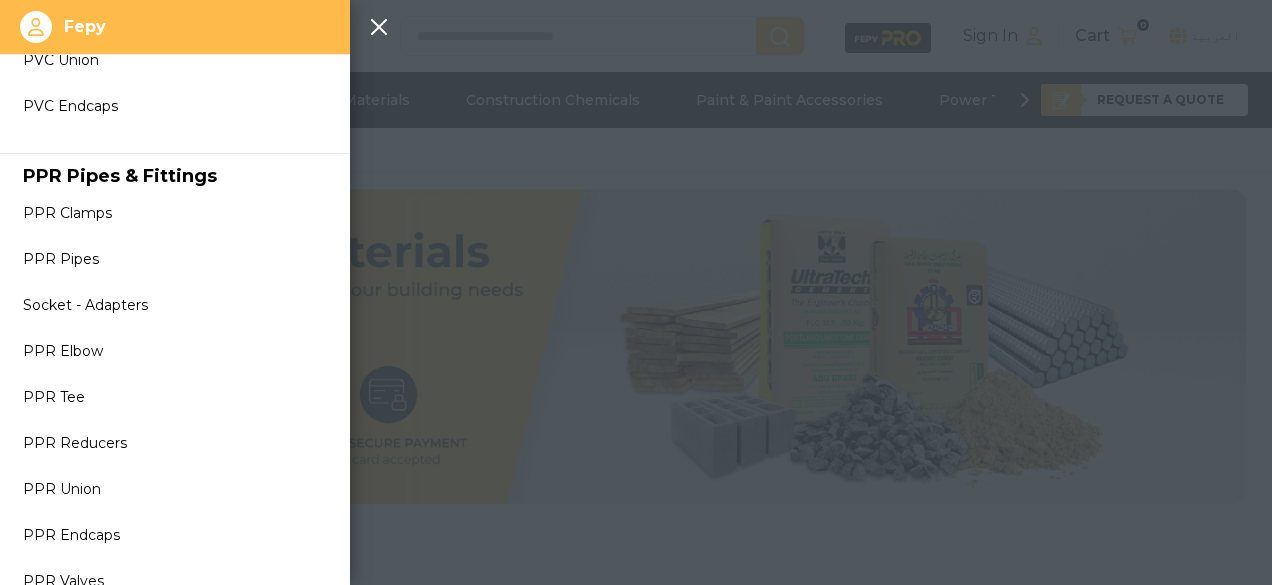 scroll, scrollTop: 803, scrollLeft: 0, axis: vertical 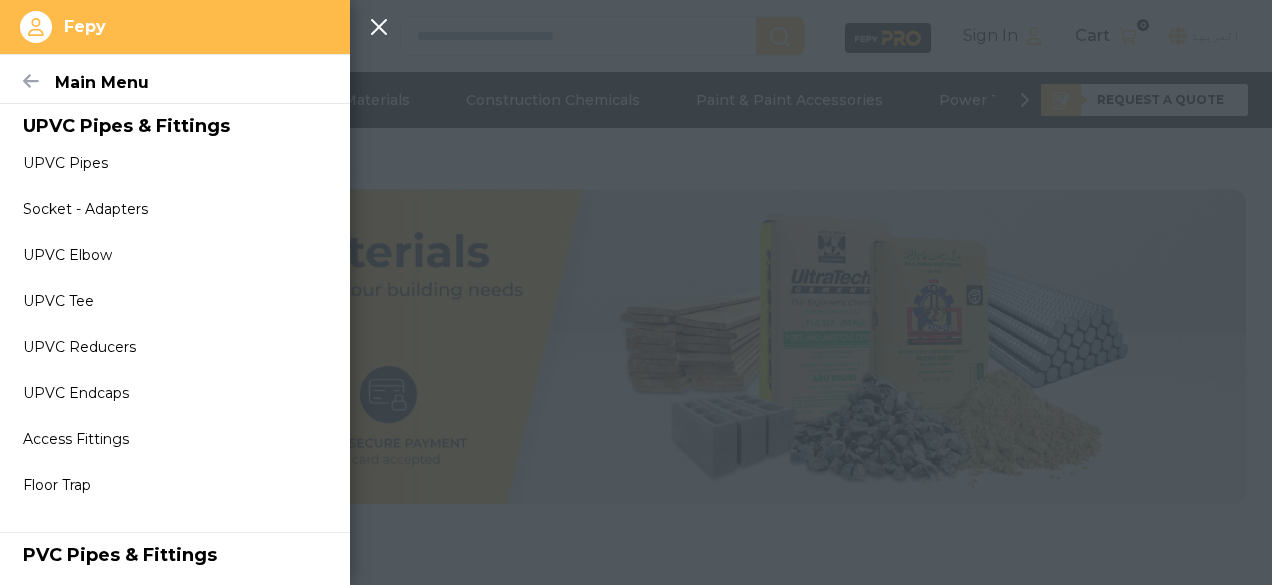 click 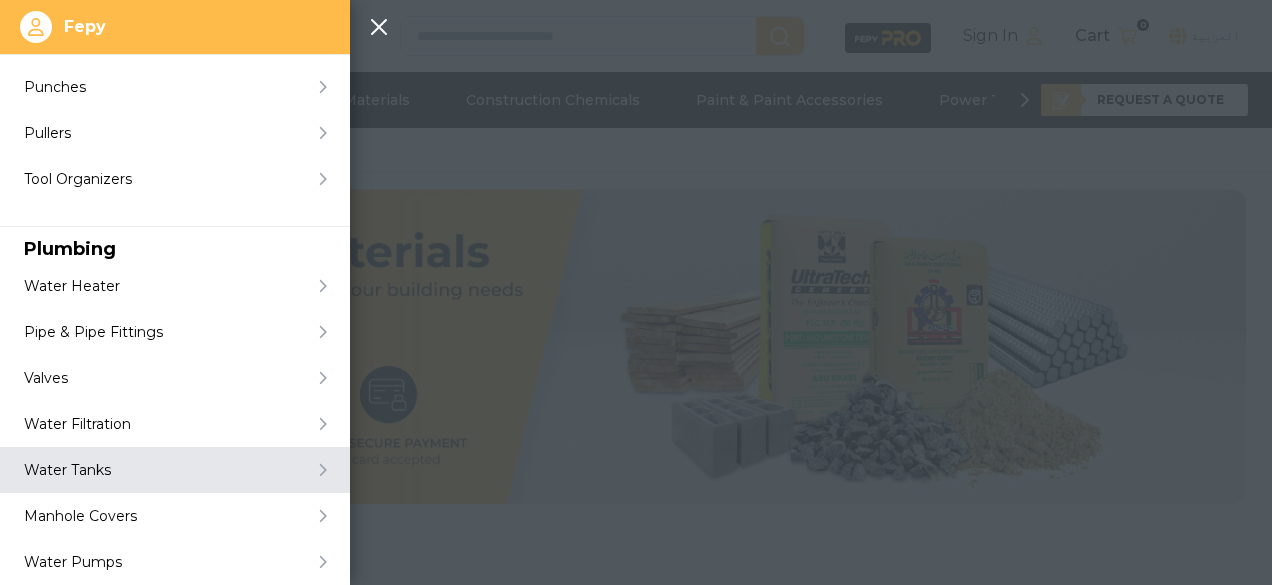 click on "Water Tanks" at bounding box center [175, 470] 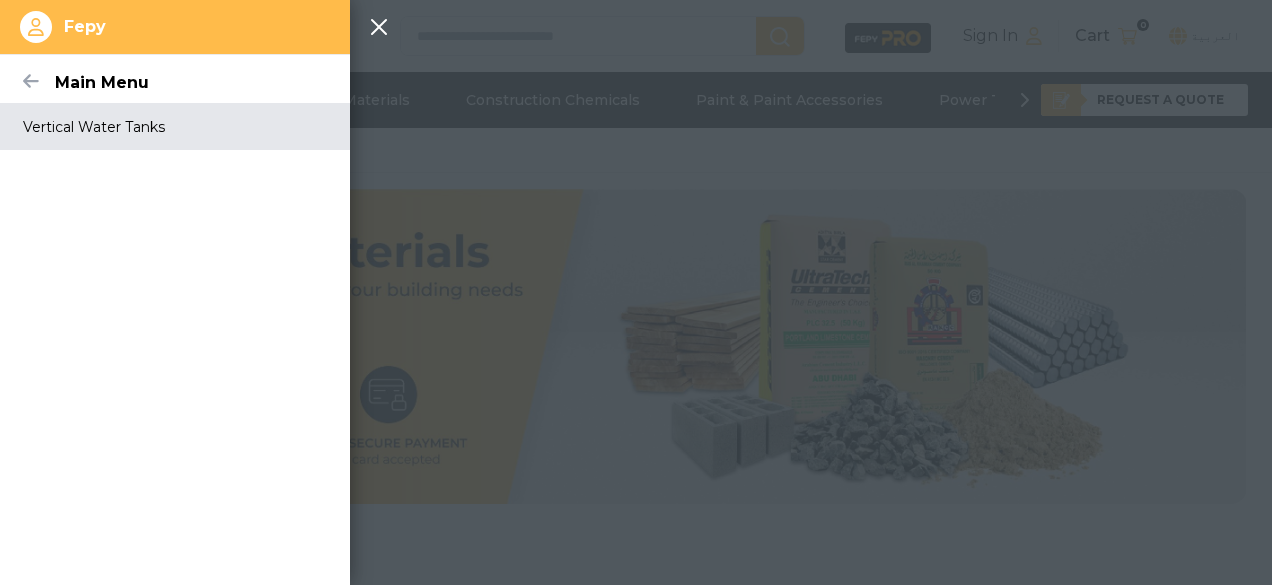 click on "Vertical Water Tanks" at bounding box center (174, 127) 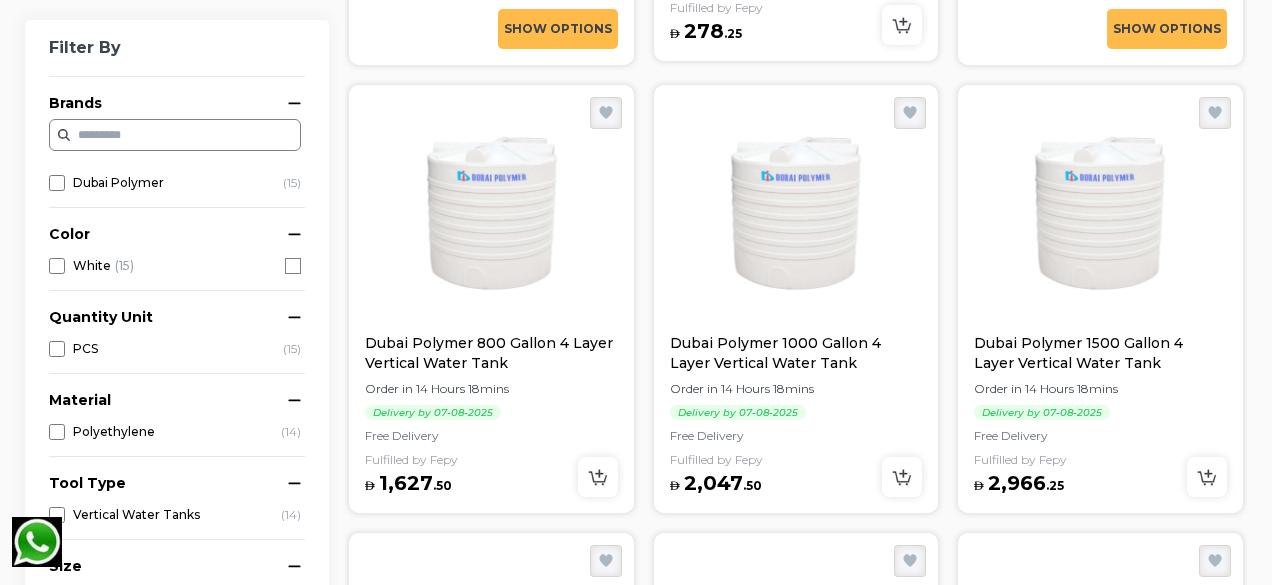 scroll, scrollTop: 1408, scrollLeft: 0, axis: vertical 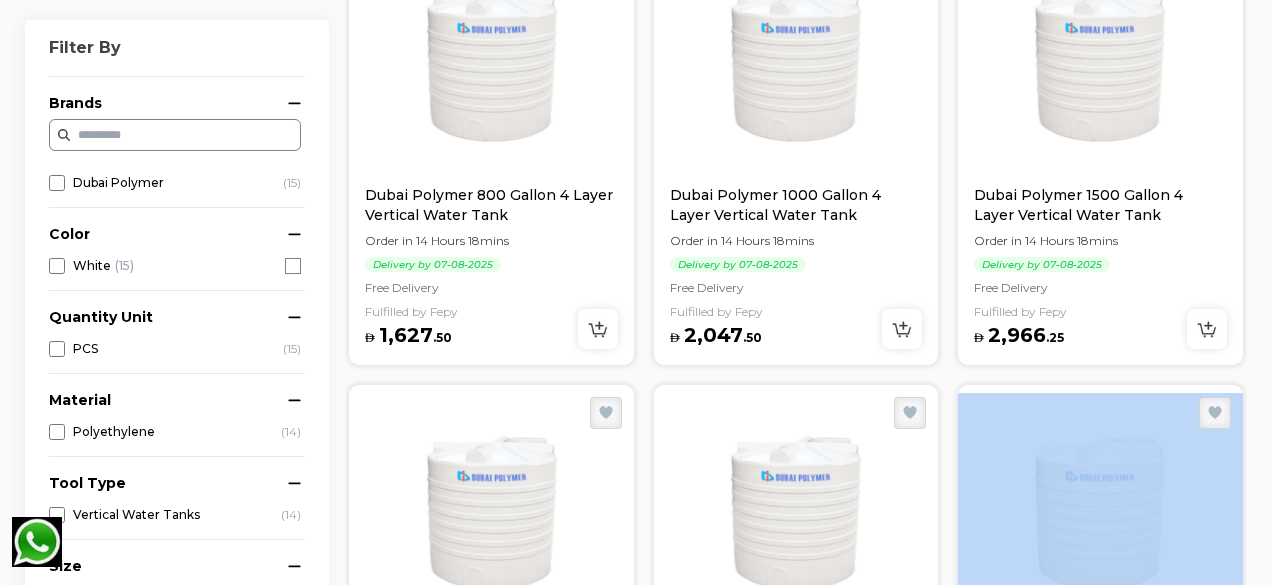 drag, startPoint x: 1268, startPoint y: 207, endPoint x: 1279, endPoint y: 194, distance: 17.029387 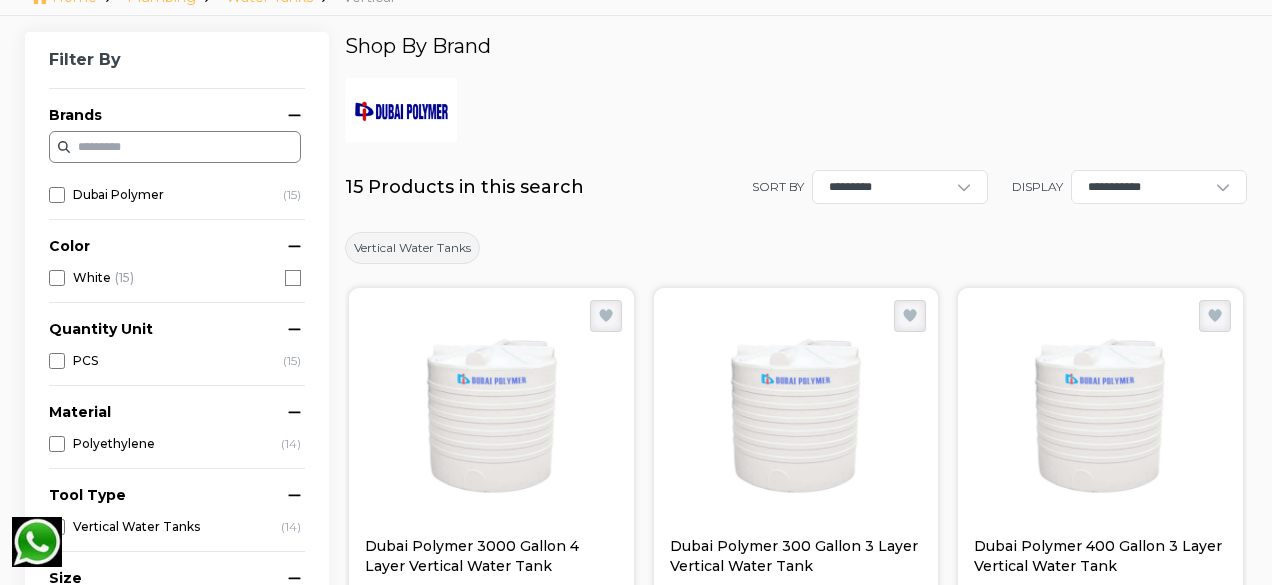scroll, scrollTop: 0, scrollLeft: 0, axis: both 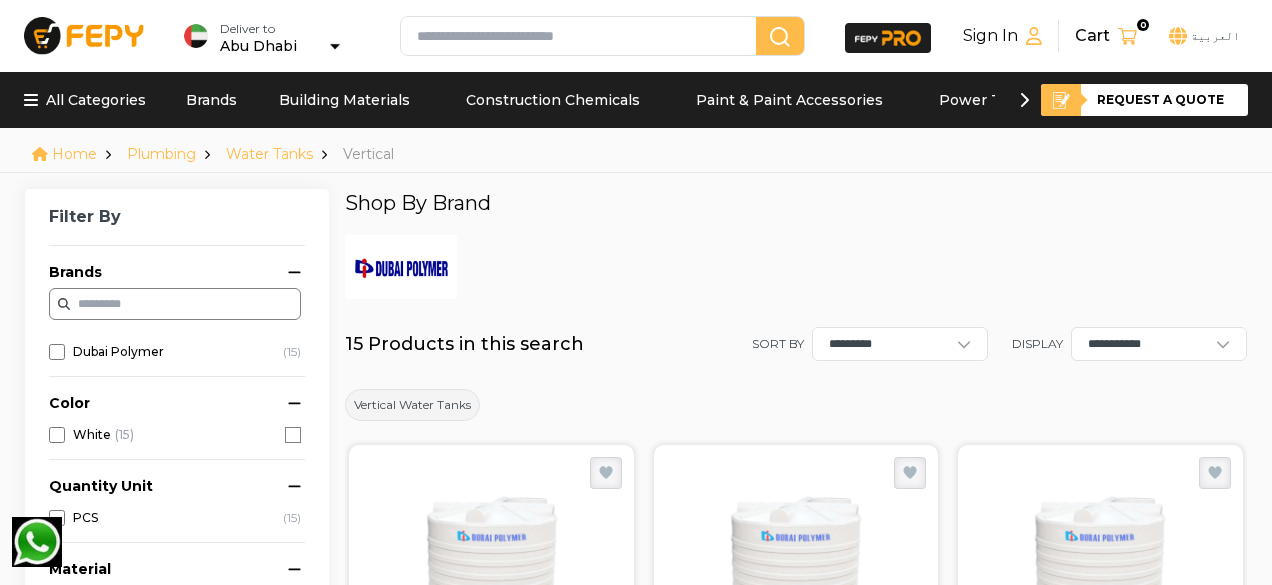 click on "Water Tanks" at bounding box center [269, 154] 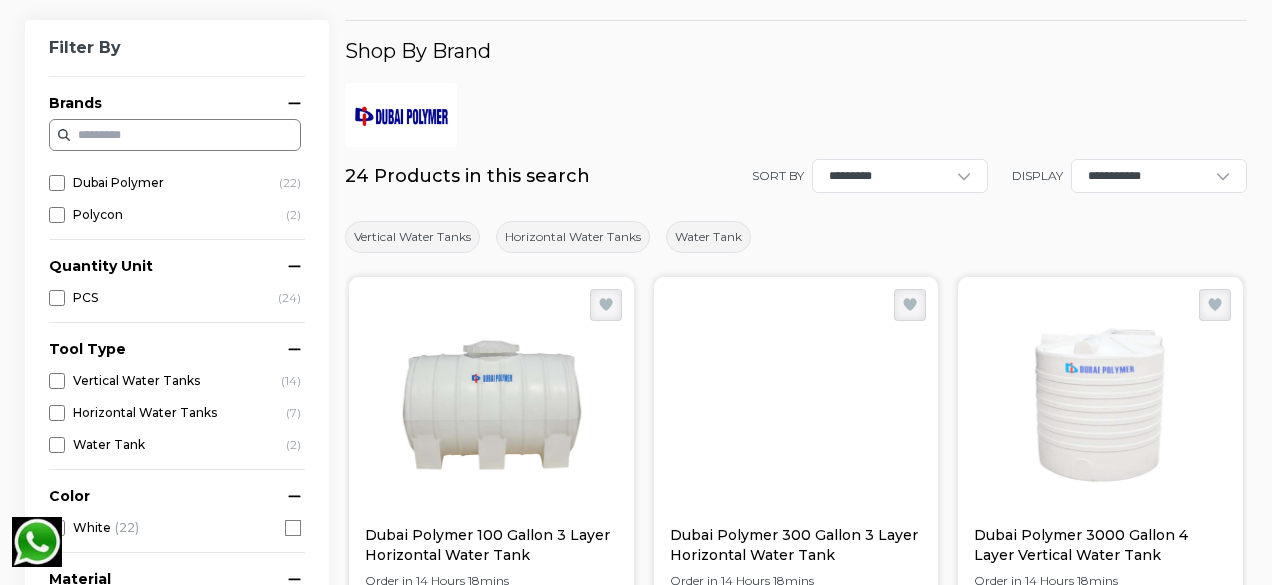 scroll, scrollTop: 0, scrollLeft: 0, axis: both 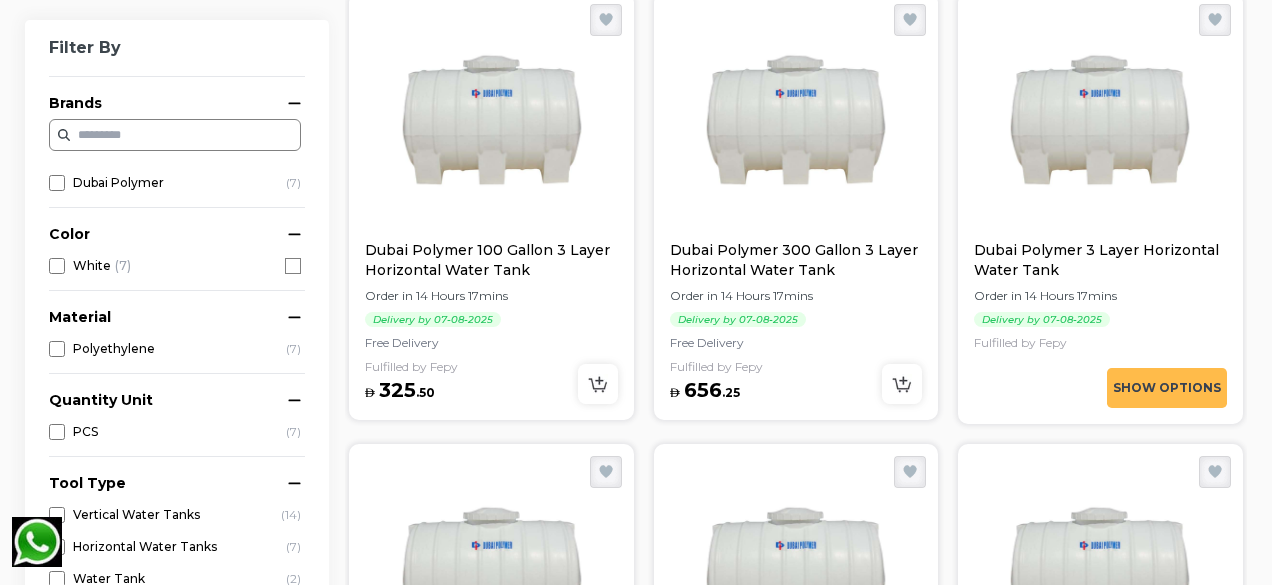click on "Show Options" at bounding box center [1167, 388] 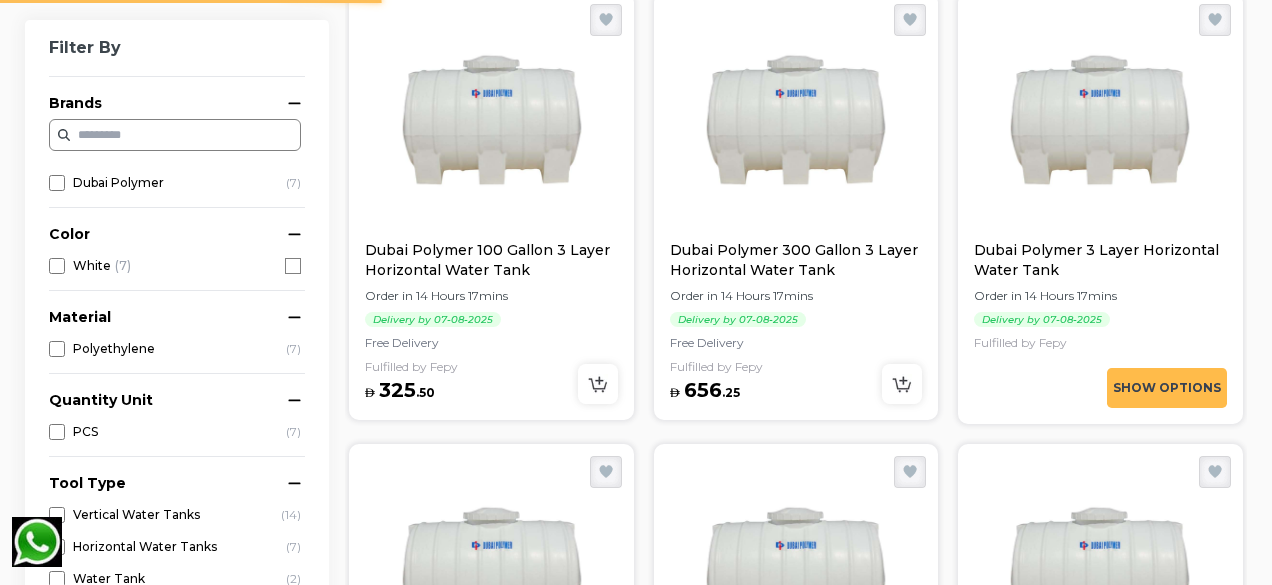 scroll, scrollTop: 0, scrollLeft: 0, axis: both 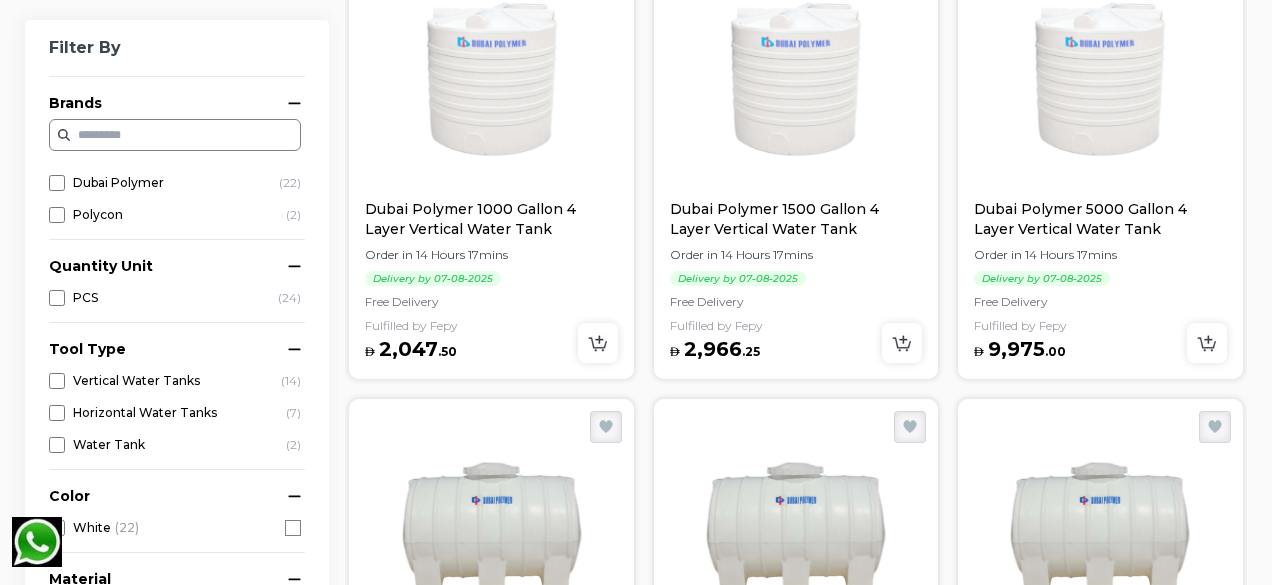 click on "Dubai Polymer 4 Layer Horizontal Water Tank" at bounding box center (491, 1119) 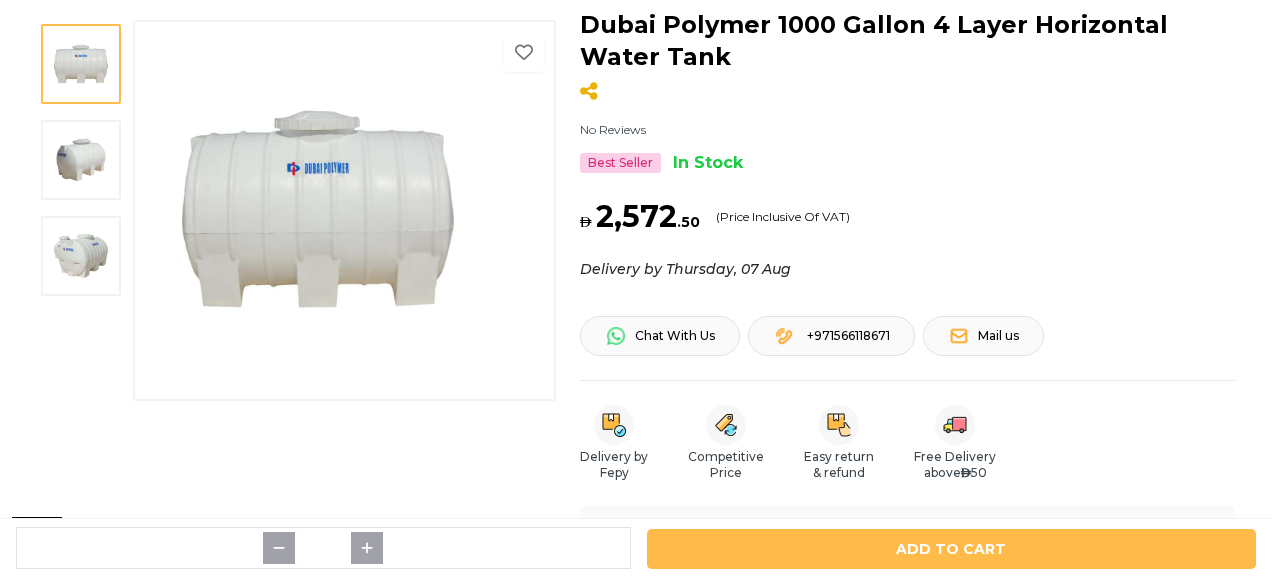 scroll, scrollTop: 200, scrollLeft: 0, axis: vertical 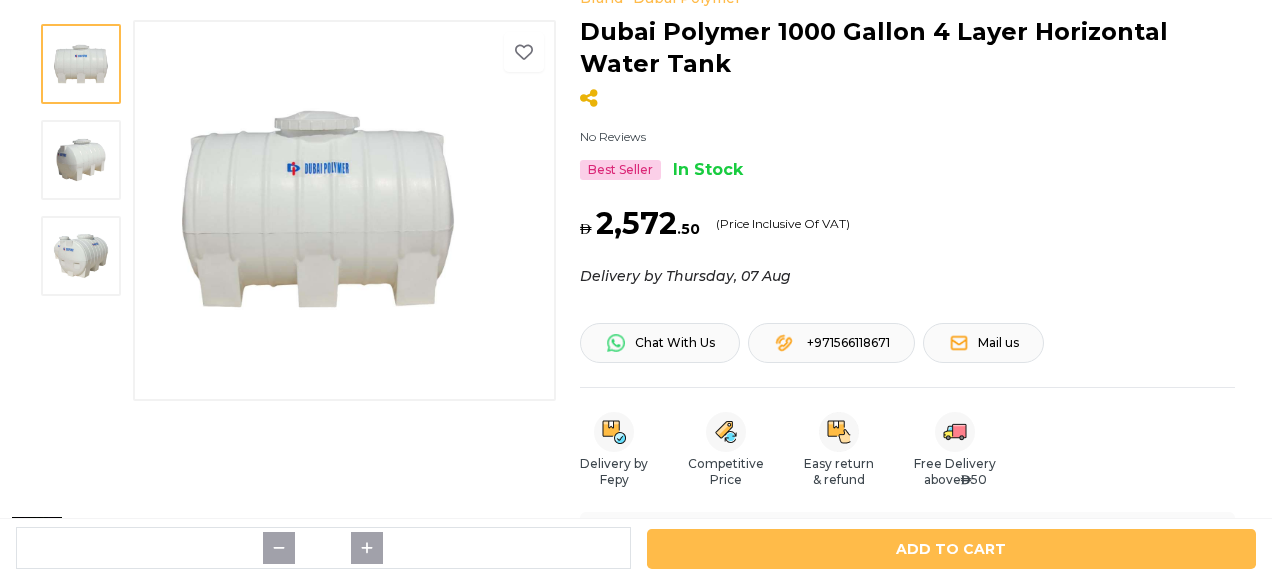 click 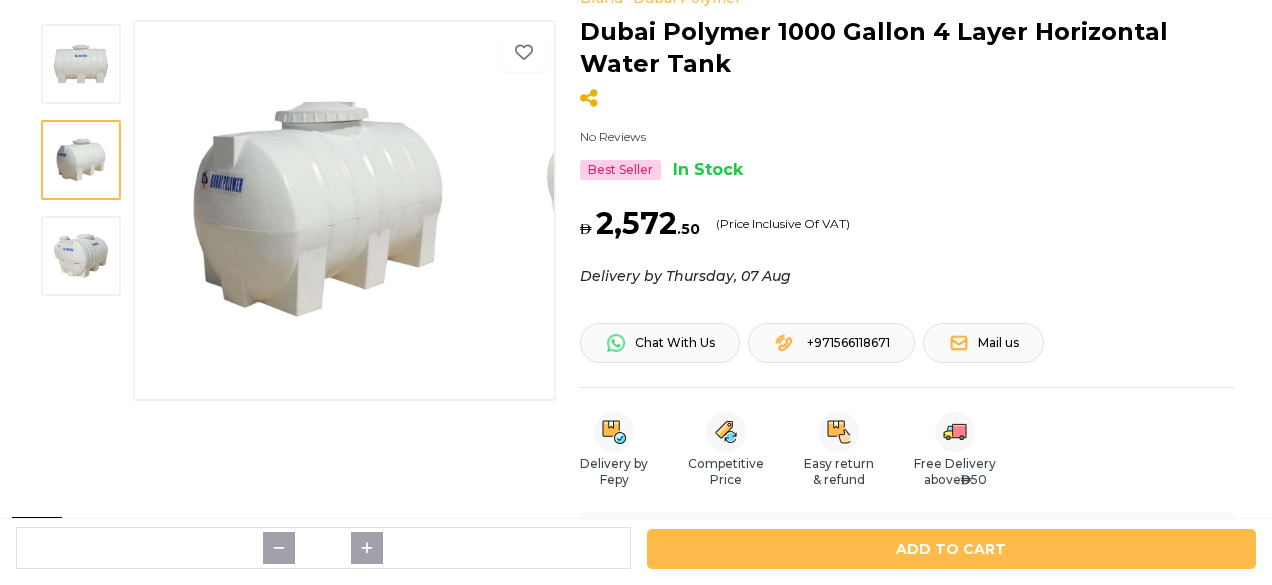 click at bounding box center (81, 64) 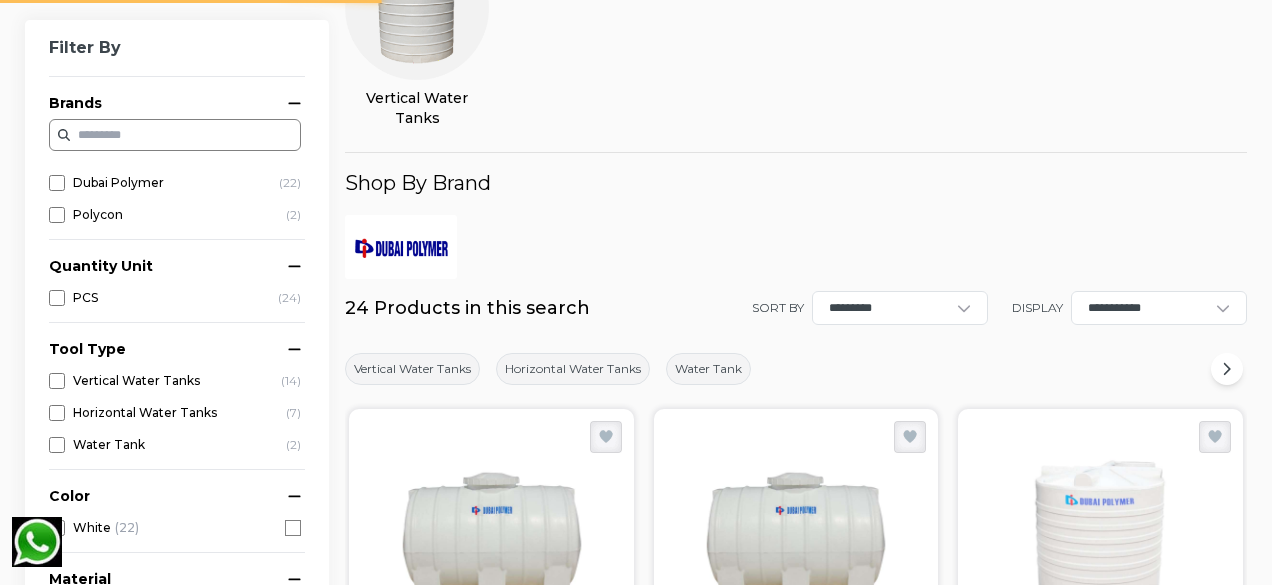 scroll, scrollTop: 43, scrollLeft: 0, axis: vertical 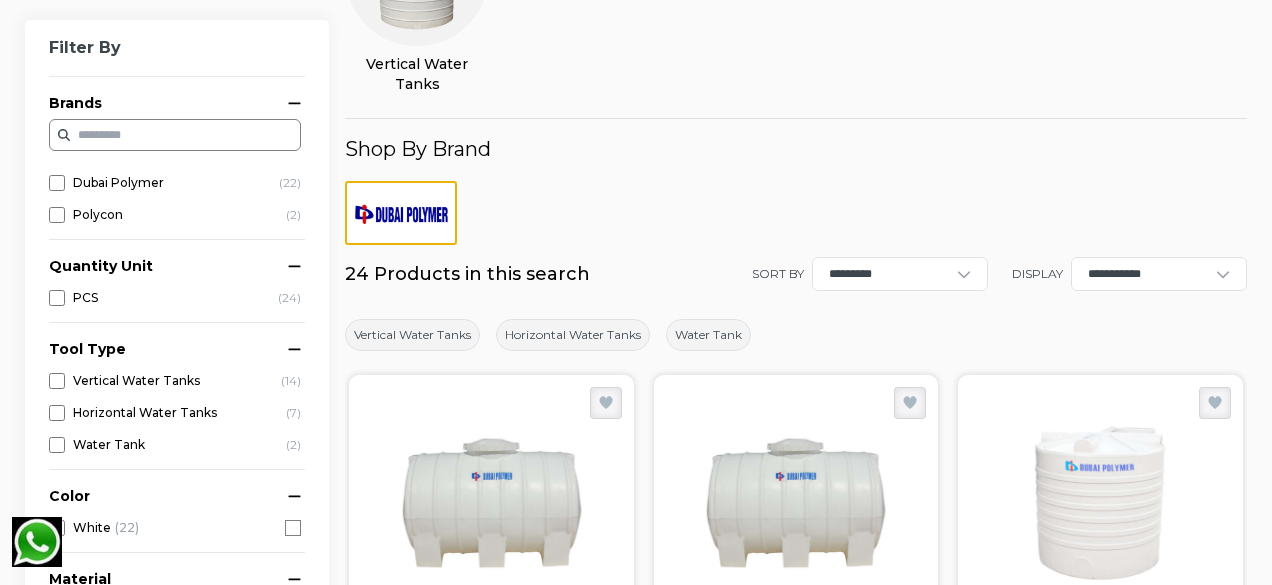 click 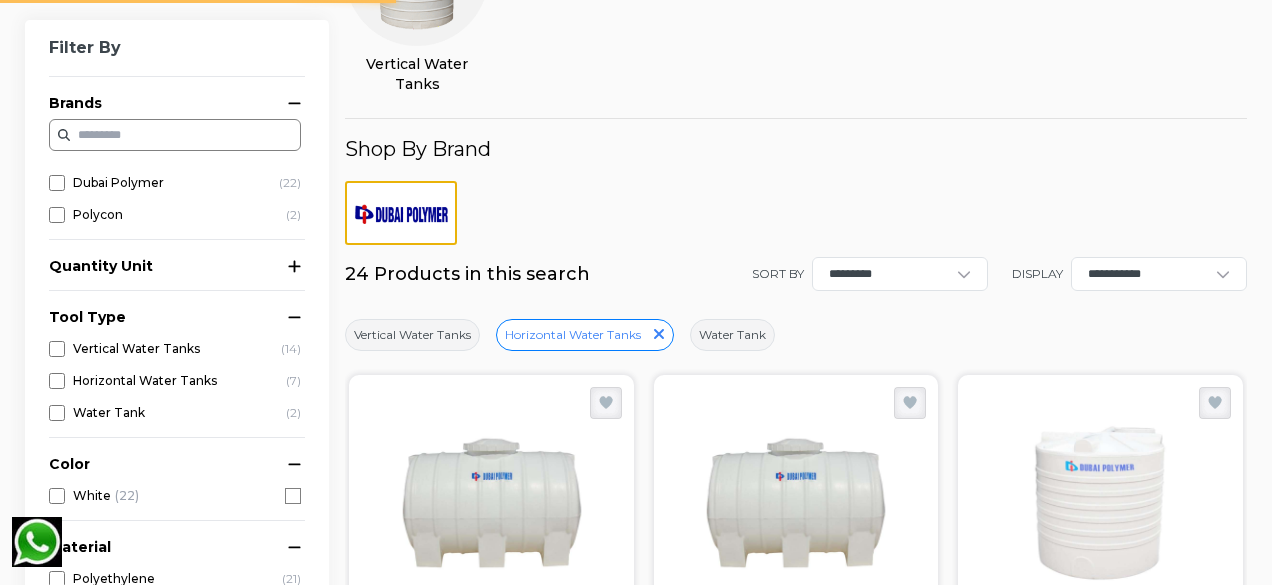scroll, scrollTop: 0, scrollLeft: 0, axis: both 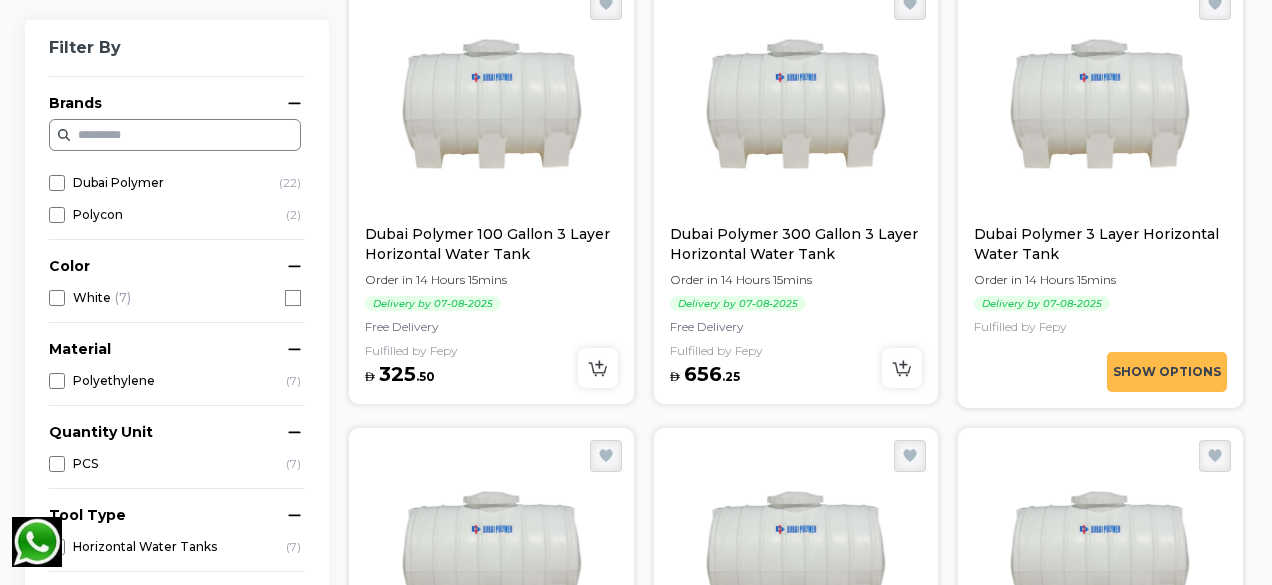 click 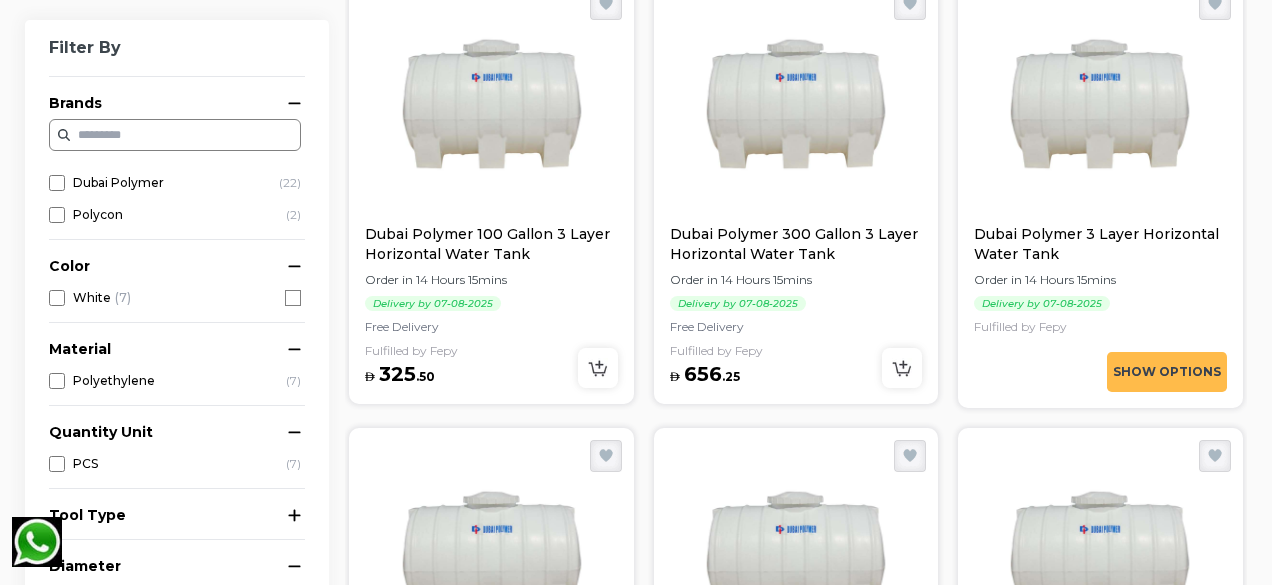 click 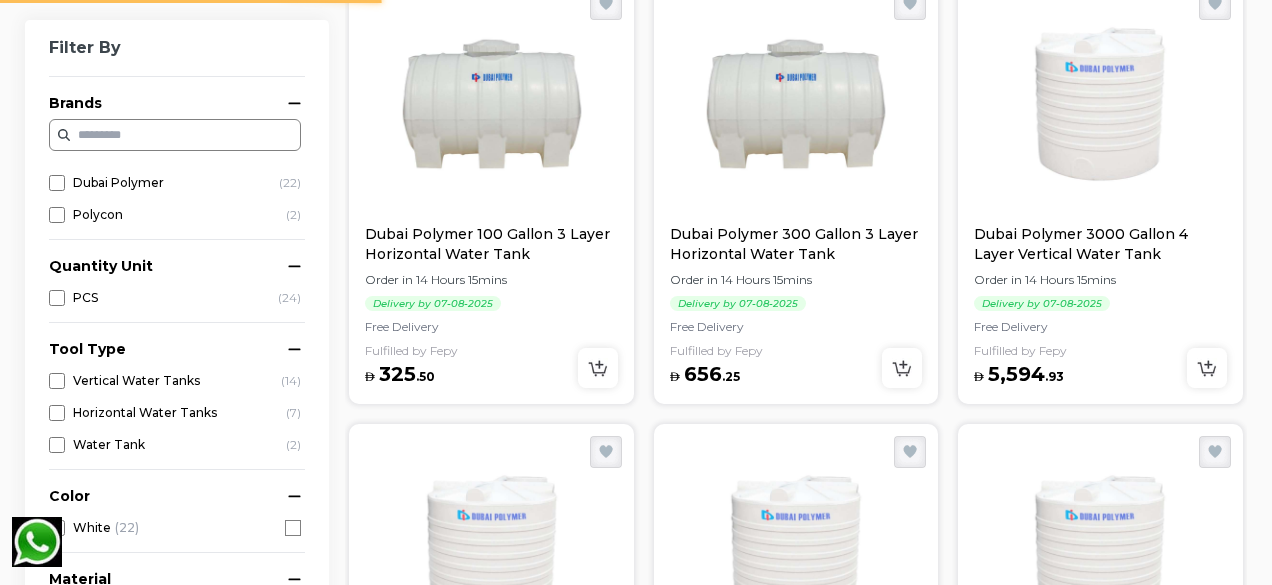 scroll, scrollTop: 0, scrollLeft: 0, axis: both 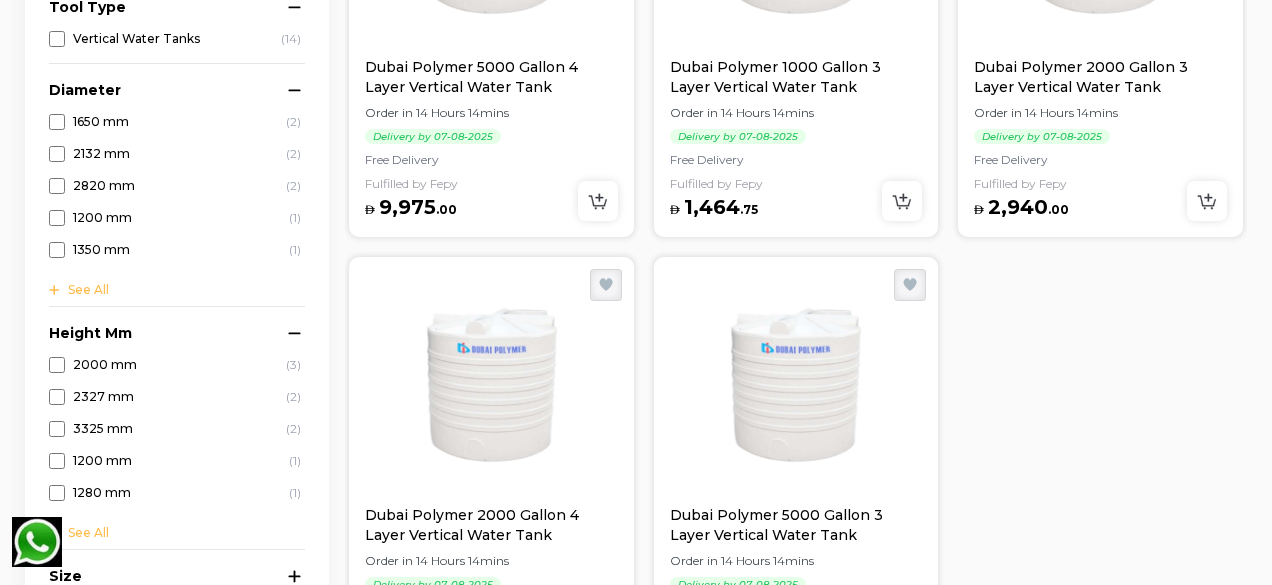 click 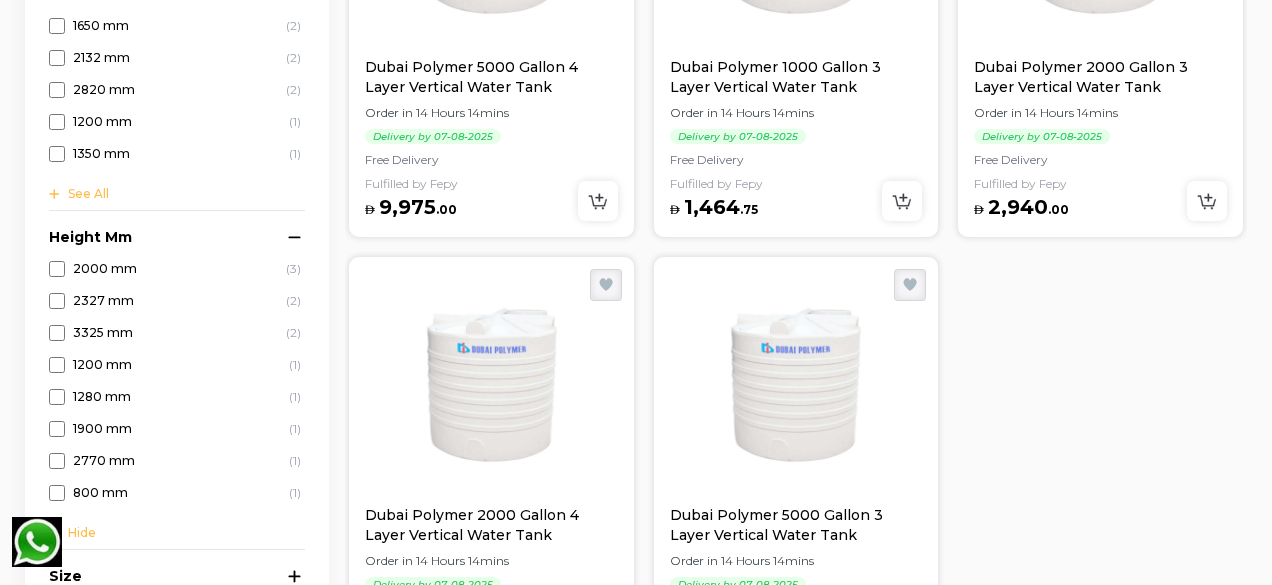click 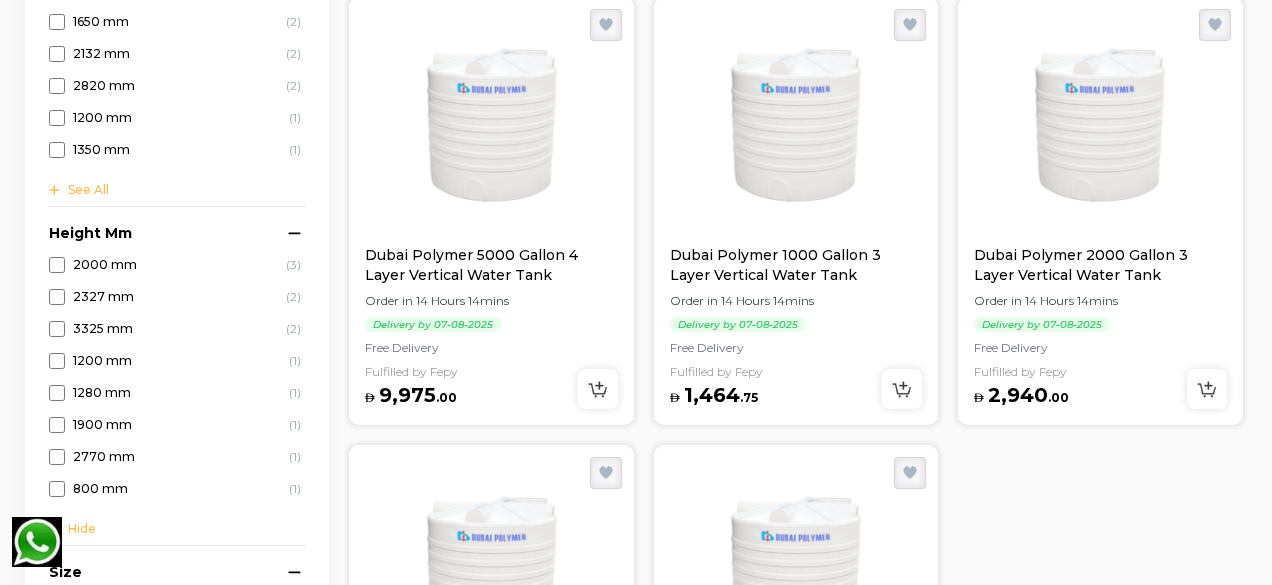 scroll, scrollTop: 1952, scrollLeft: 0, axis: vertical 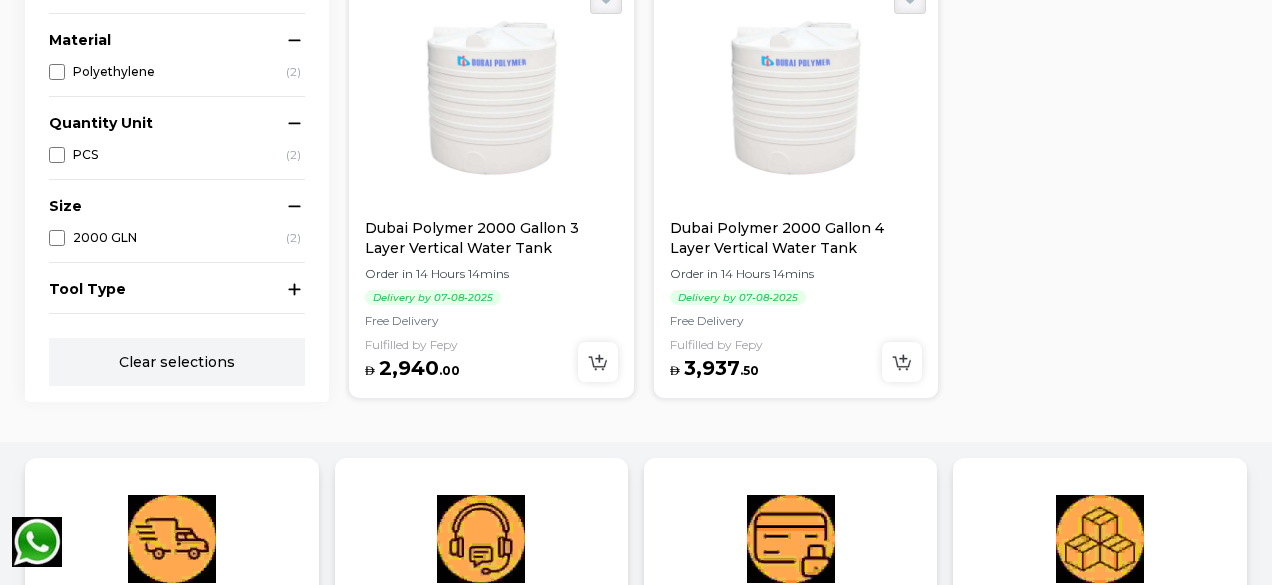 click at bounding box center (902, 362) 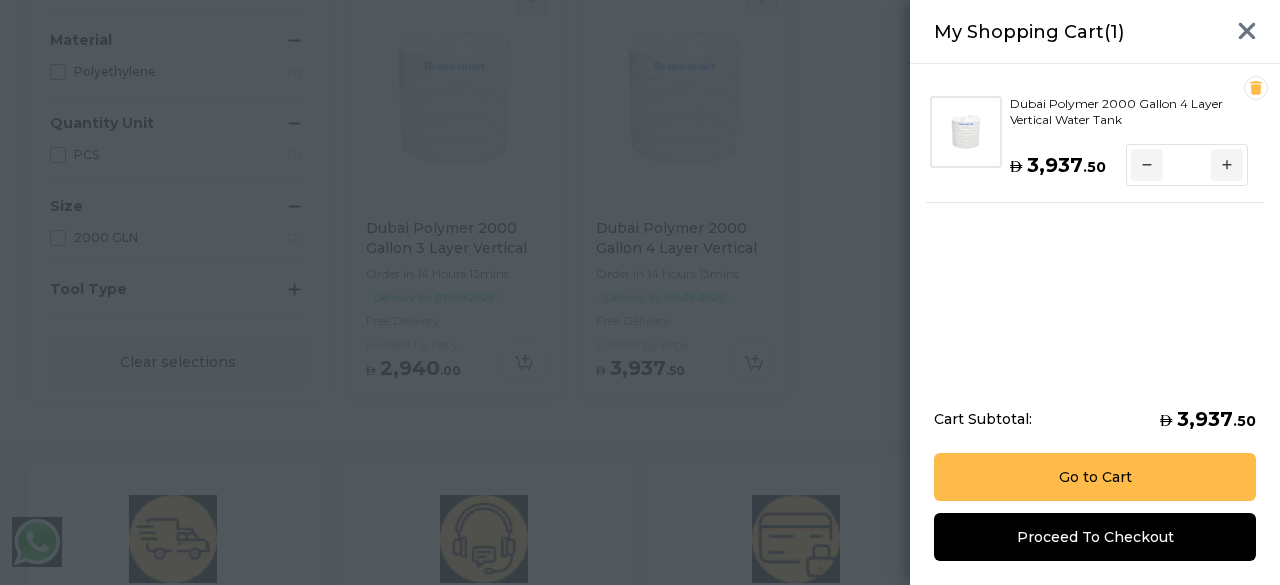 click 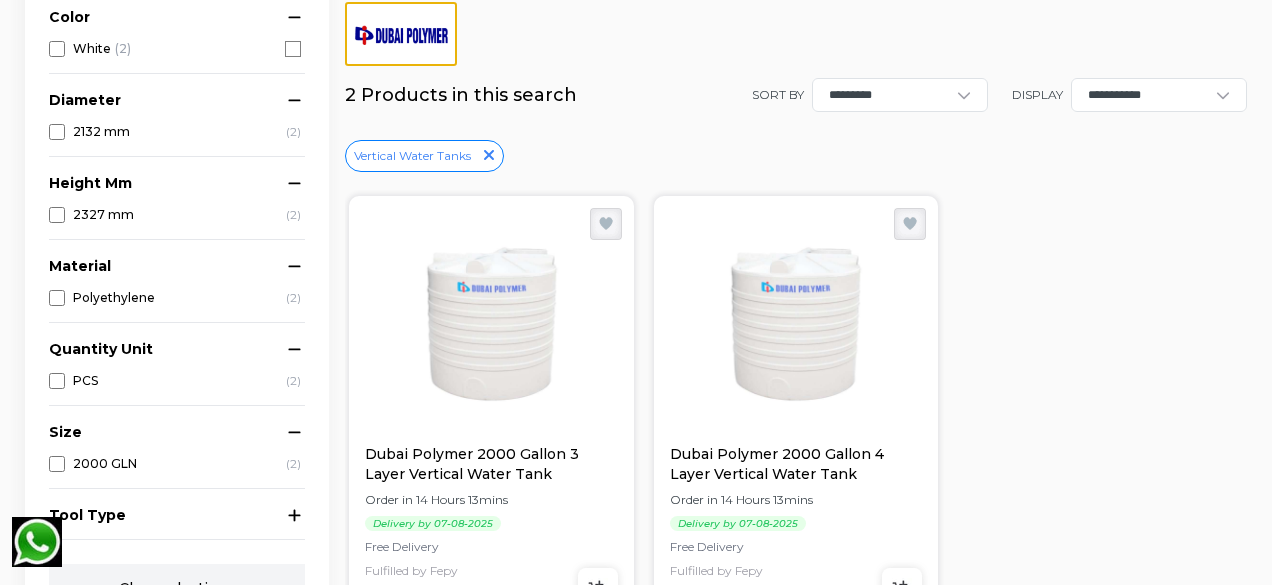 scroll, scrollTop: 354, scrollLeft: 0, axis: vertical 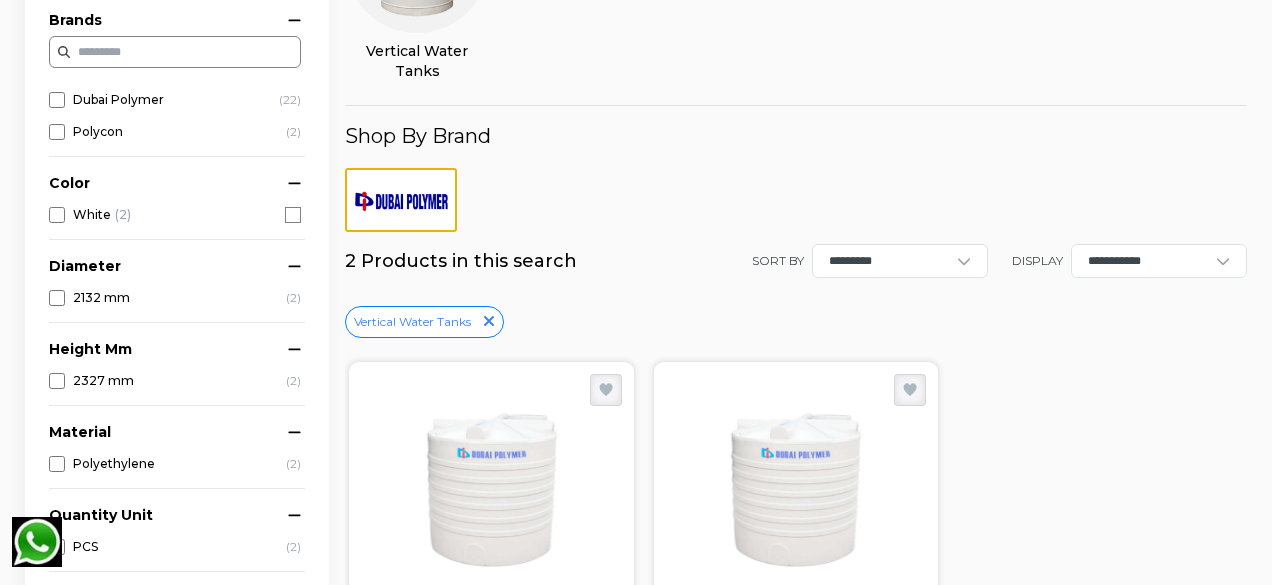 click on "Polyethylene" at bounding box center [102, 464] 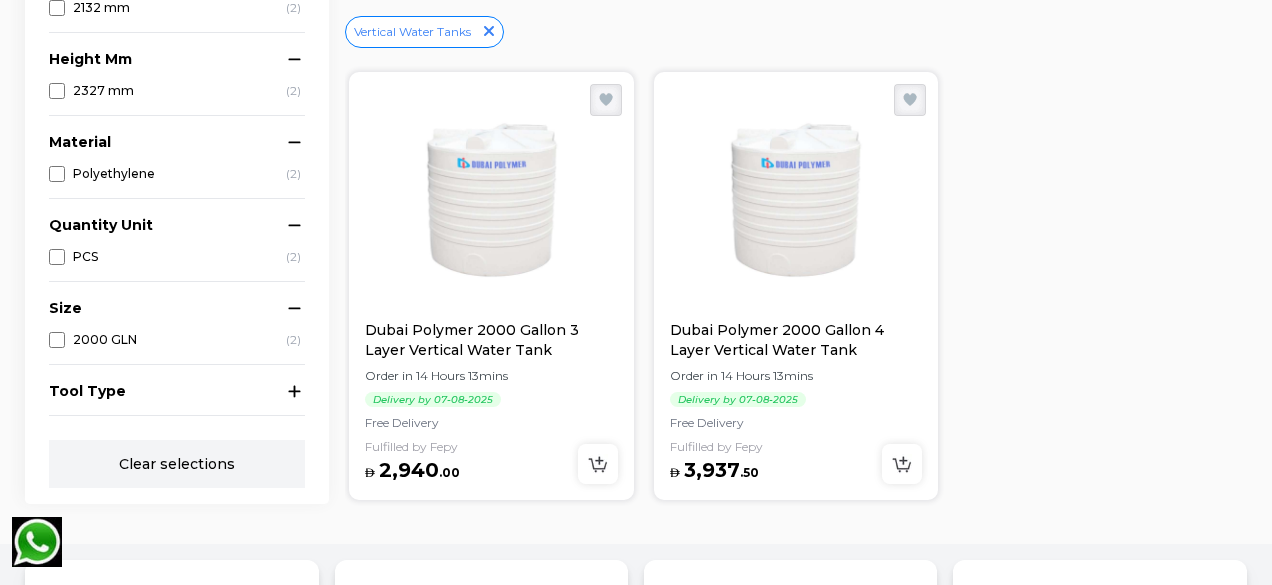 scroll, scrollTop: 640, scrollLeft: 0, axis: vertical 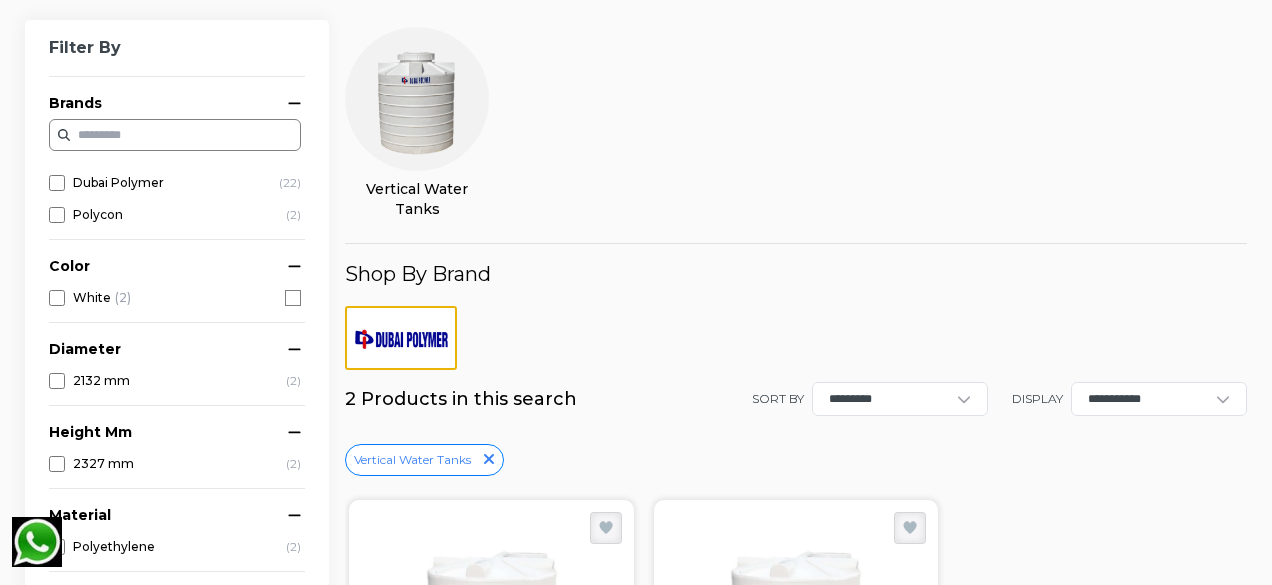 click 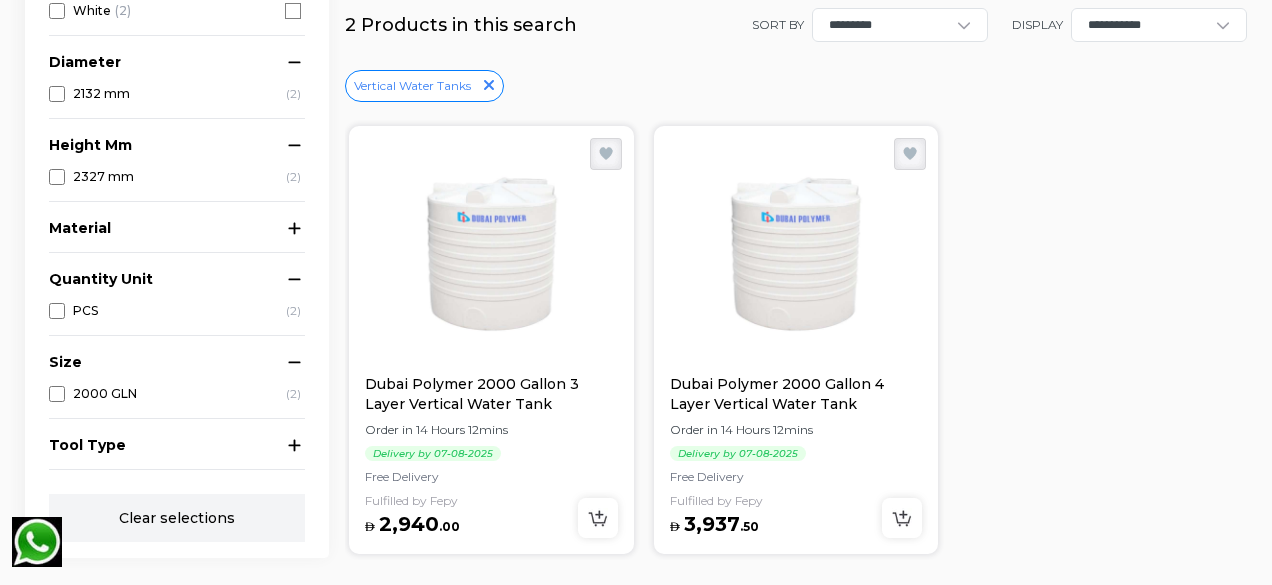 scroll, scrollTop: 594, scrollLeft: 0, axis: vertical 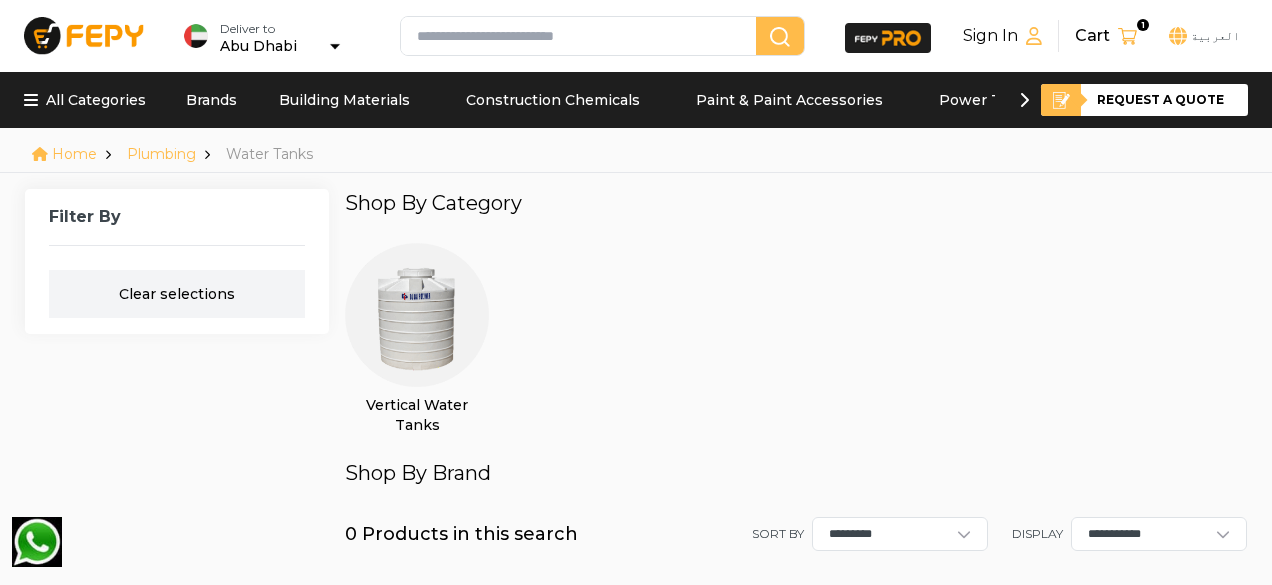 click on "Plumbing" at bounding box center (161, 154) 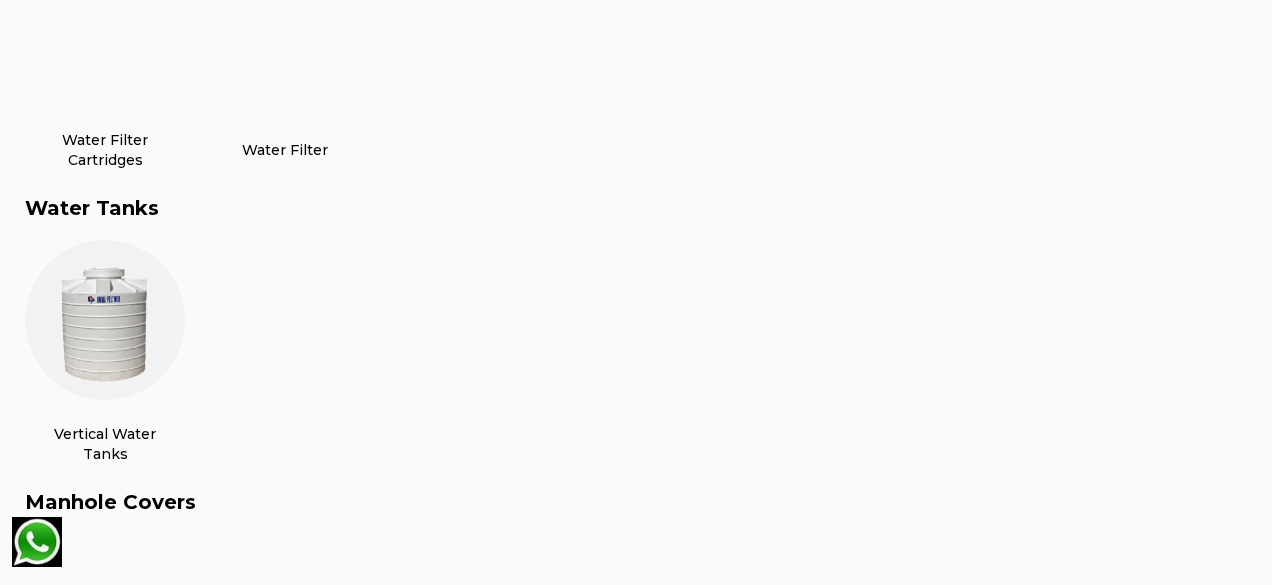 scroll, scrollTop: 2157, scrollLeft: 0, axis: vertical 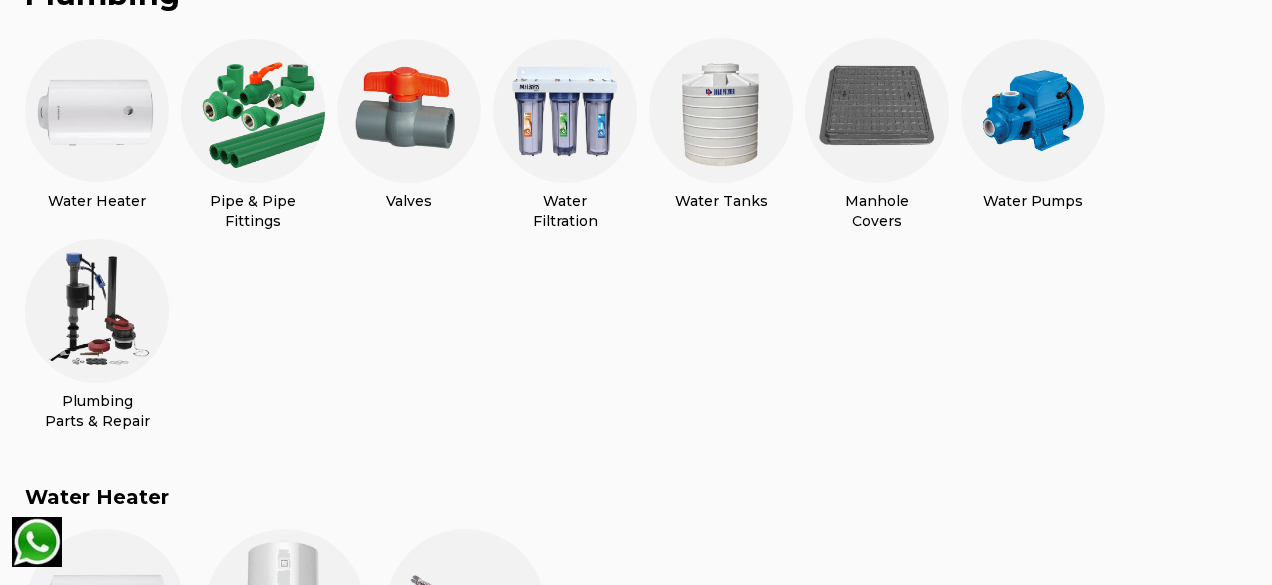 click at bounding box center [721, 111] 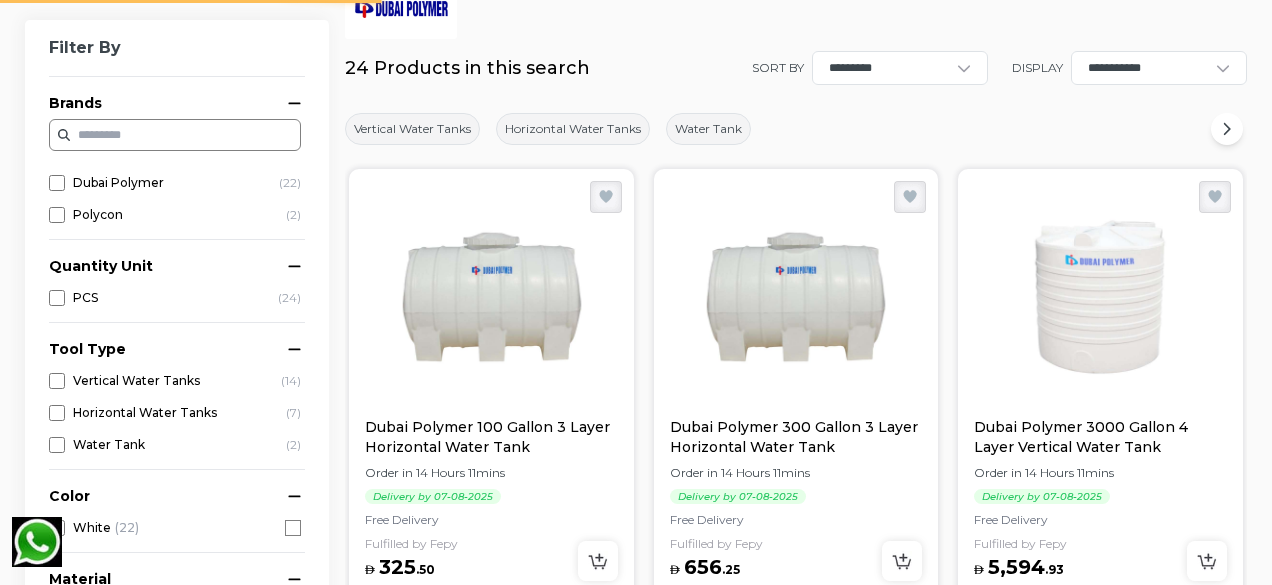 scroll, scrollTop: 0, scrollLeft: 0, axis: both 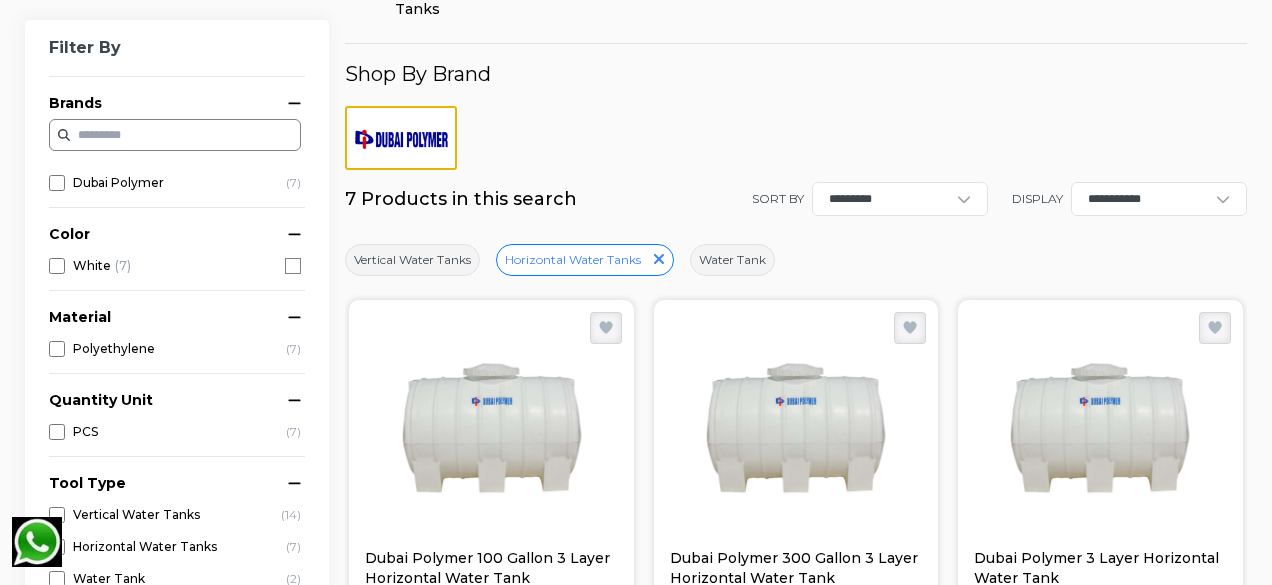 click 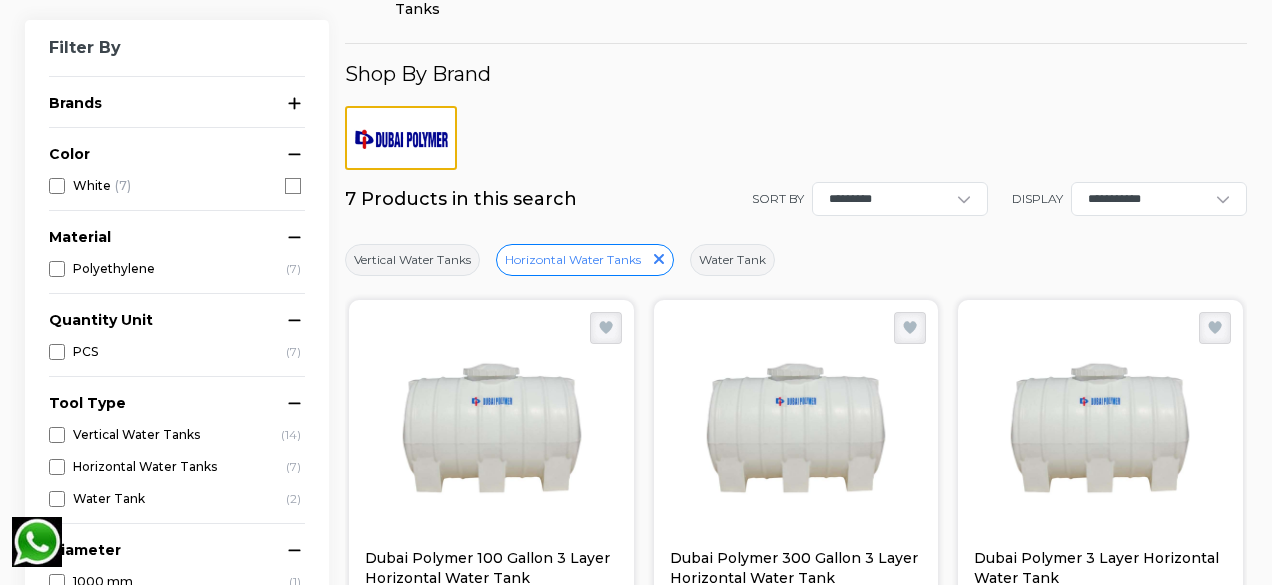click 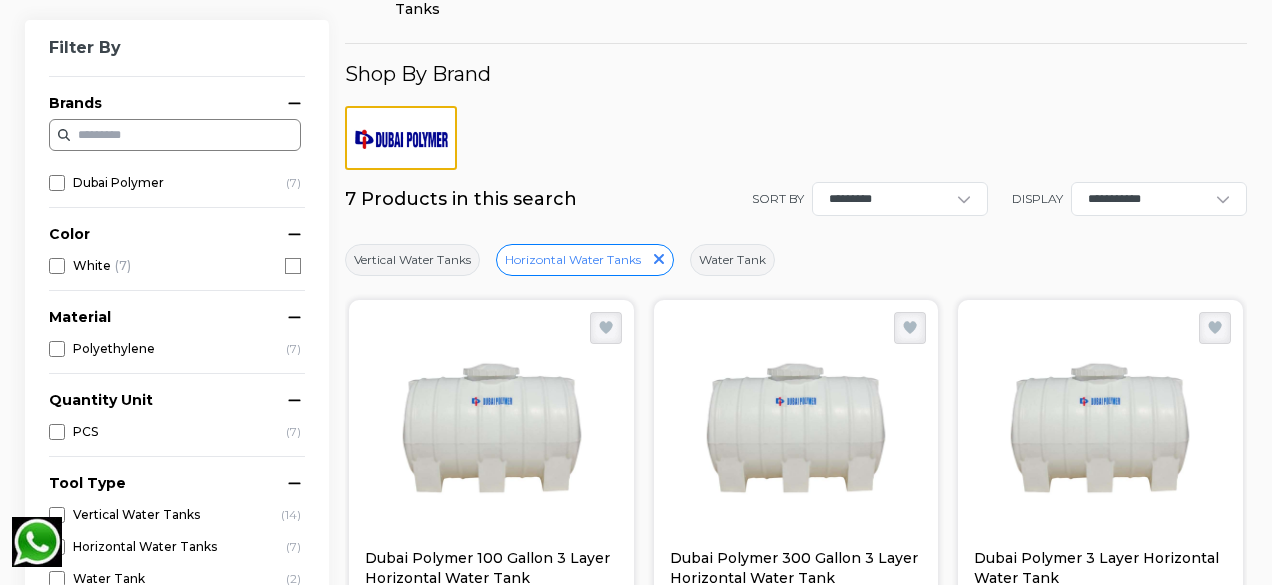 scroll, scrollTop: 0, scrollLeft: 0, axis: both 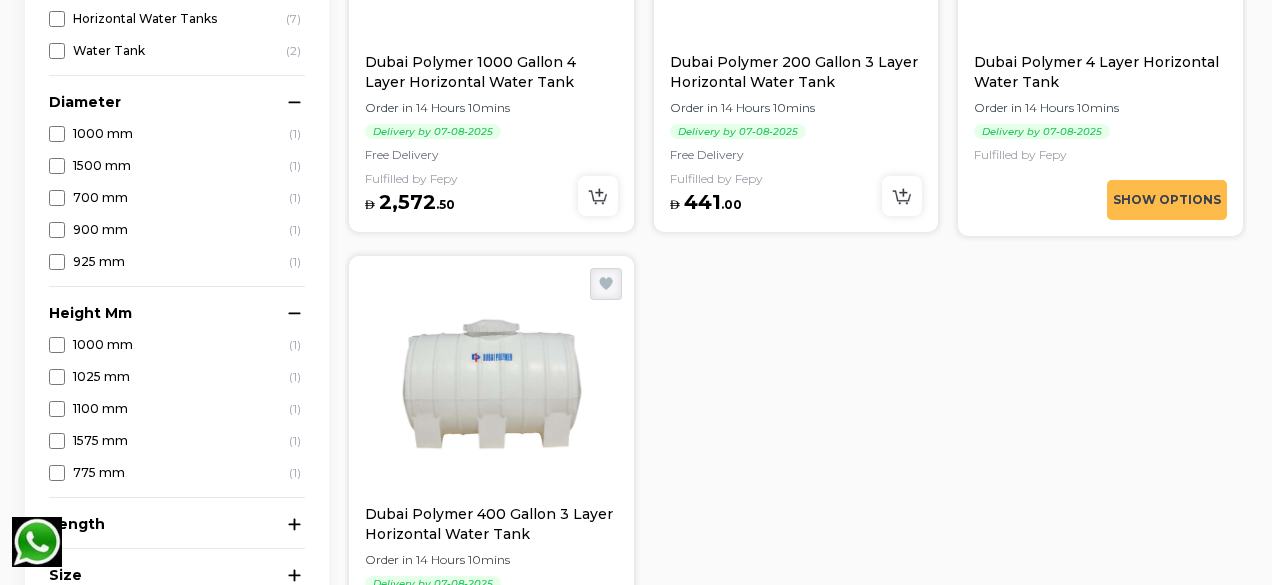 click on "Size" at bounding box center [175, 574] 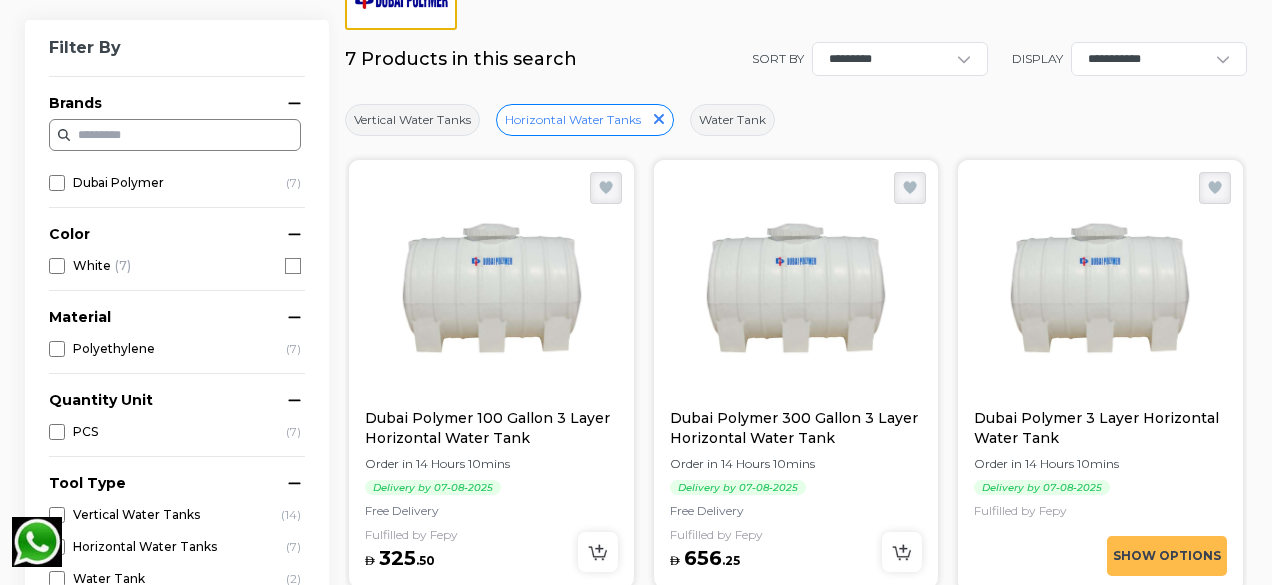scroll, scrollTop: 4, scrollLeft: 0, axis: vertical 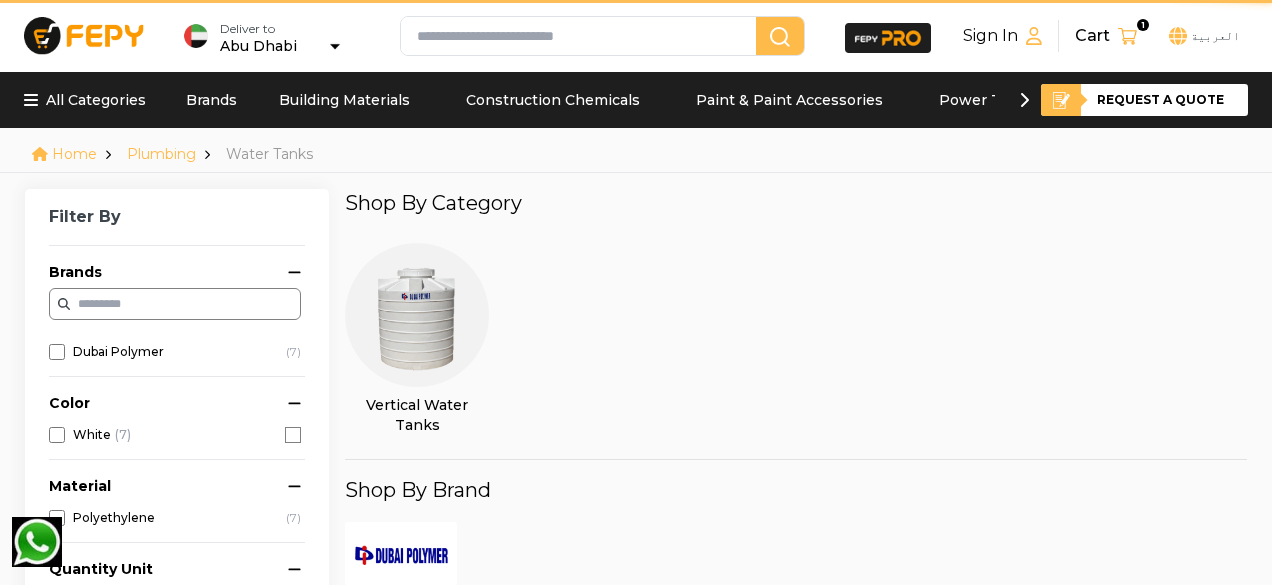 click on "My Shopping Cart  ( 1 ) Dubai Polymer 2000 Gallon 4 Layer Vertical Water Tank AED 3,937 . 50 * Cart Subtotal: AED 3,937 . 50 Go to Cart  Proceed To Checkout Home Categories Request Quote Account 1 Cart Deliver to Abu Dhabi Deliver to Abu Dhabi Deliver to Abu Dhabi العربية Sign In Cart 1 العربية What are you looking for... Deliver to Abu Dhabi Sign In Cart 1 العربية All Categories Brands Building Materials Construction Chemicals Paint & Paint Accessories Power Tools Hand Tools Plumbing Sanitary Ware Electrical Lighting Hardware Safety Weekly Deals Request a quote Home Plumbing Water Tanks Filter By Brands Dubai Polymer ( 7 ) Color White ( 7 ) Material Polyethylene ( 7 ) Quantity Unit PCS ( 7 ) Tool Type Vertical Water Tanks ( 14 ) Horizontal Water Tanks ( 7 ) Water Tank ( 2 ) Diameter 1000 mm ( 1 ) 1500 mm ( 1 ) 700 mm ( 1 ) 900 mm ( 1 ) 925 mm ( 1 ) Height Mm 1000 mm ( 1 ) 1025 mm ( 1 ) 1100 mm ( 1 ) 1575 mm ( 1 ) 775 mm ( 1 ) Length Size Clear selections Shop By Category Shop By Brand" at bounding box center [636, 292] 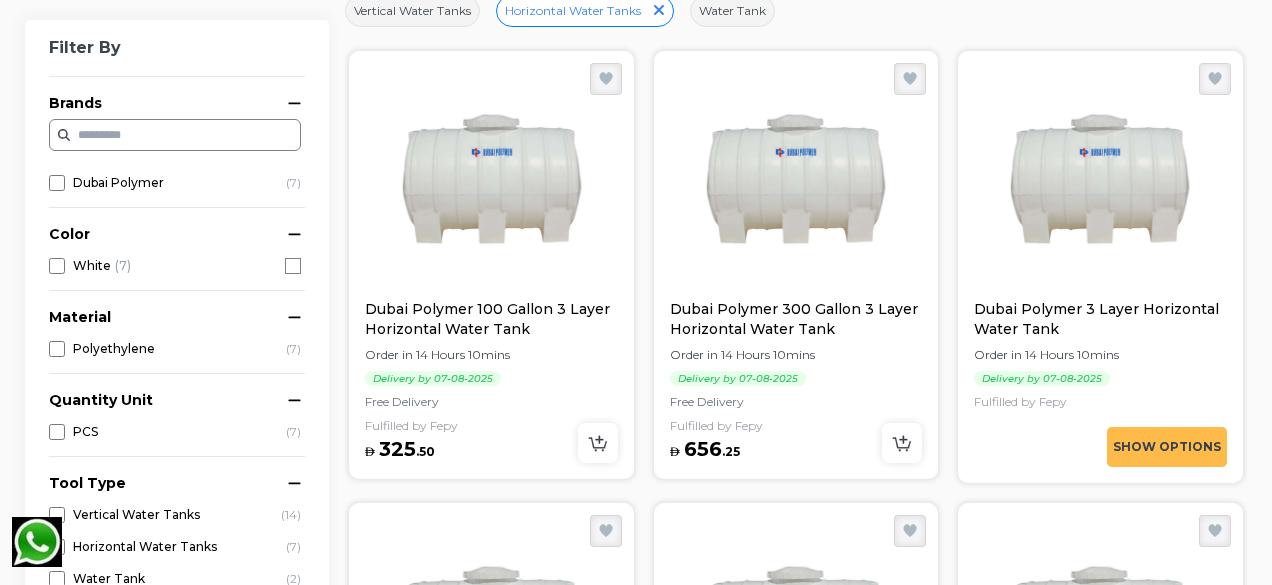 scroll, scrollTop: 497, scrollLeft: 0, axis: vertical 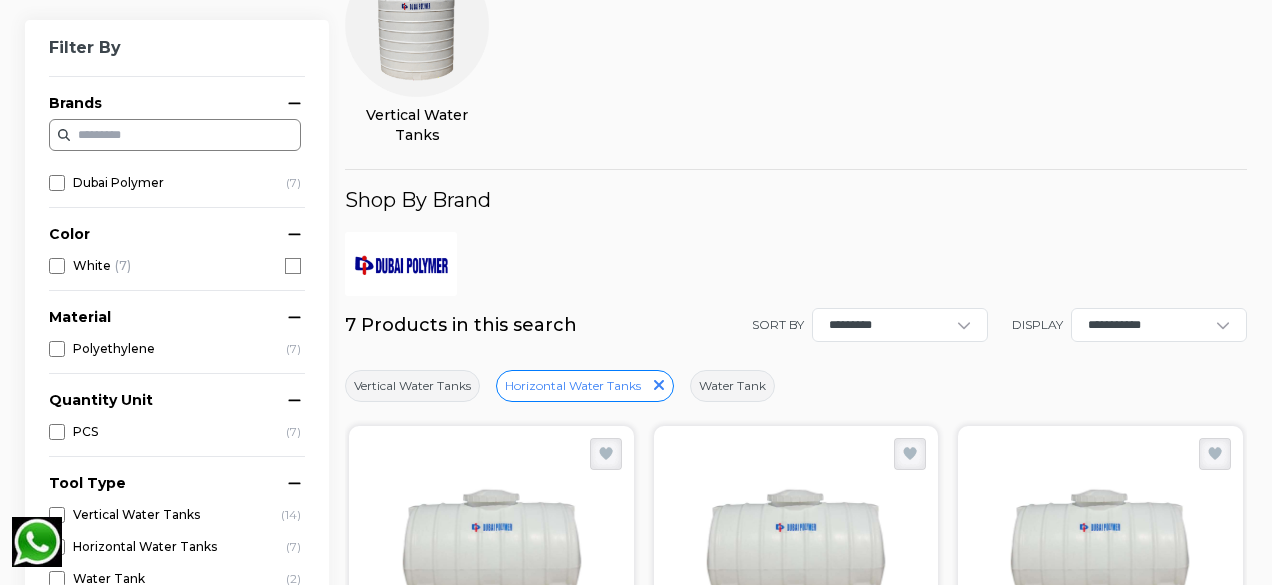 click 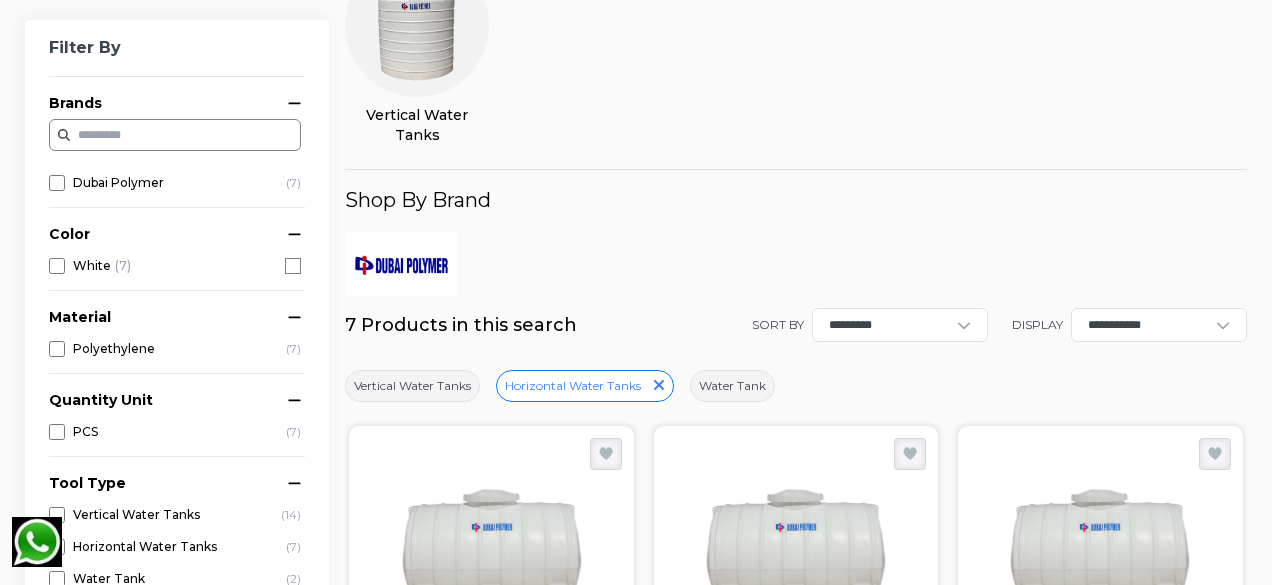 click on "Shop By Brand" at bounding box center [795, 241] 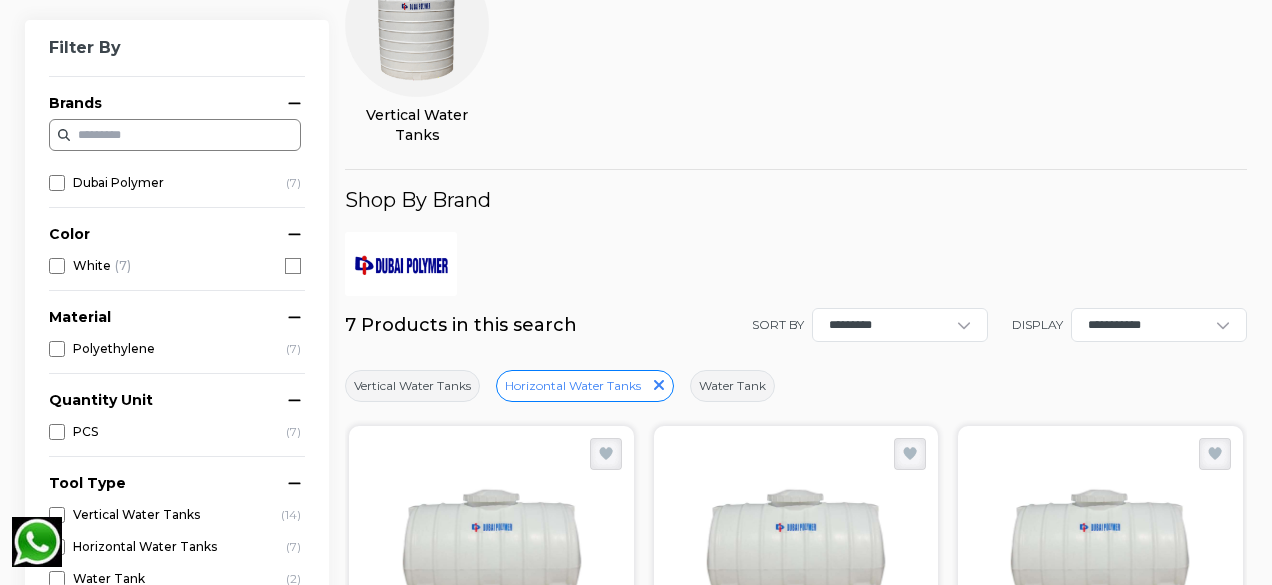 click 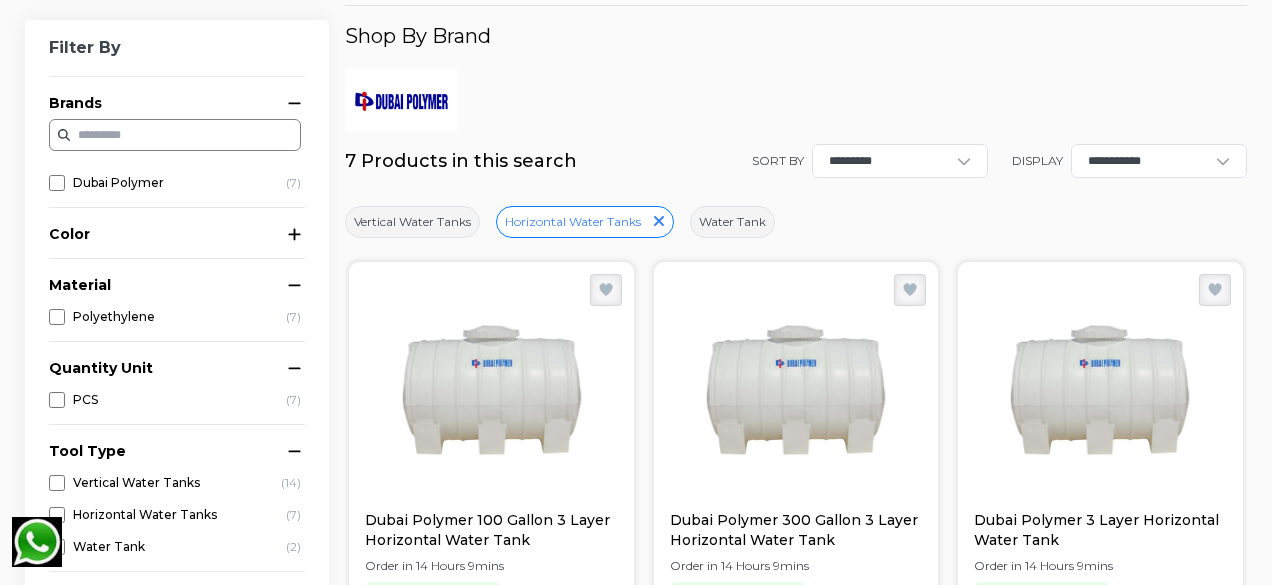 scroll, scrollTop: 610, scrollLeft: 0, axis: vertical 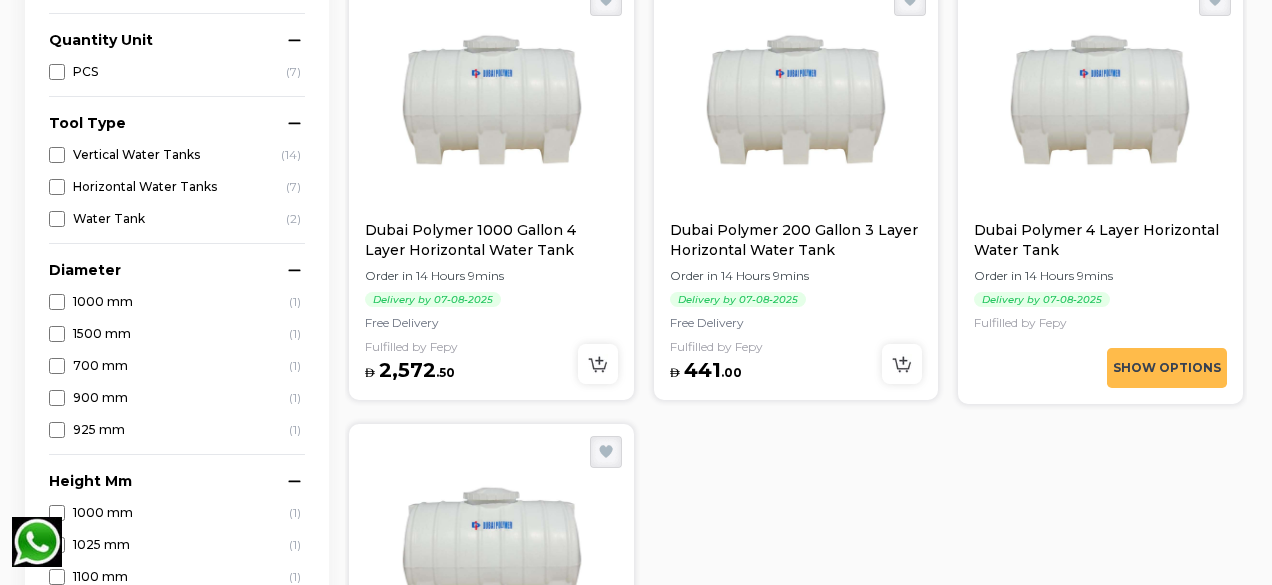 click 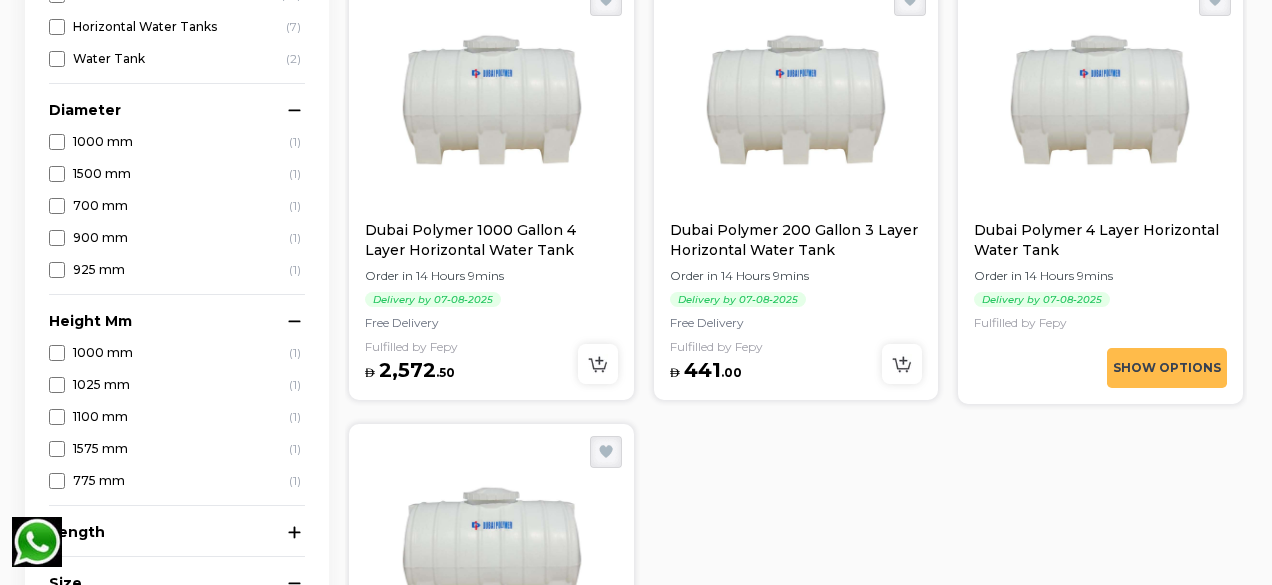 click 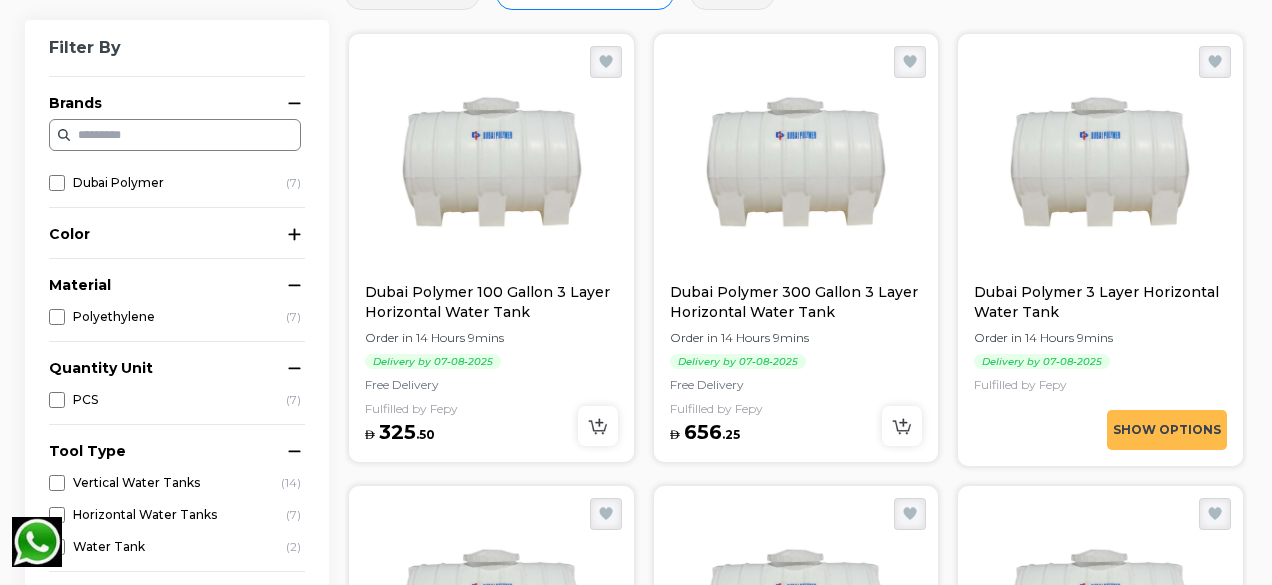 scroll, scrollTop: 669, scrollLeft: 0, axis: vertical 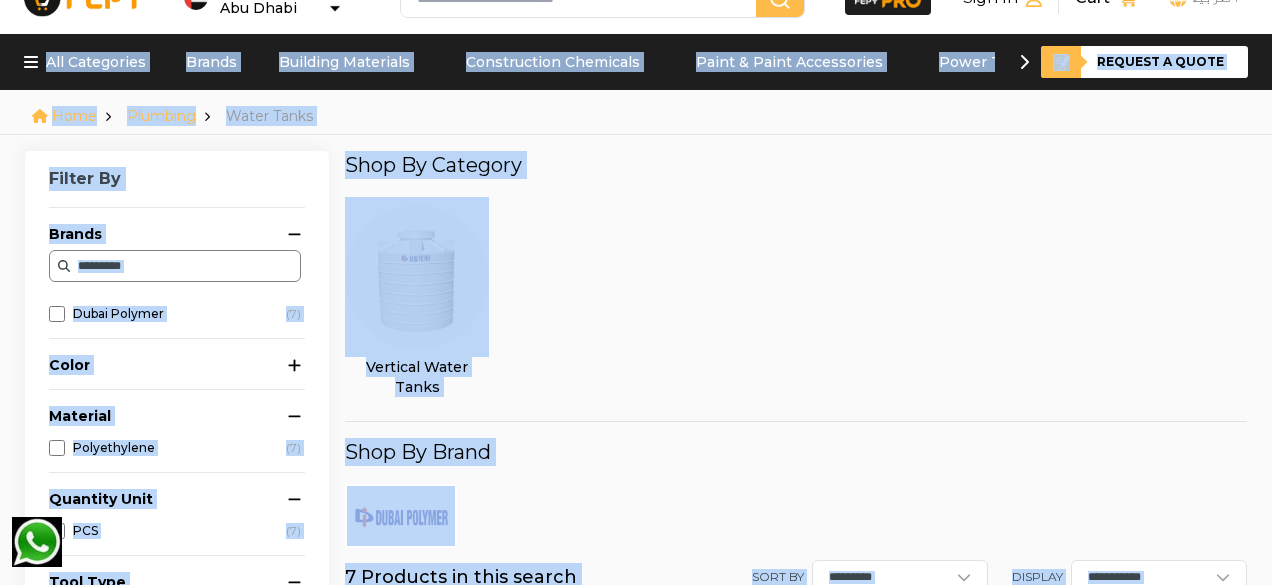 drag, startPoint x: 416, startPoint y: 13, endPoint x: 110, endPoint y: 45, distance: 307.66864 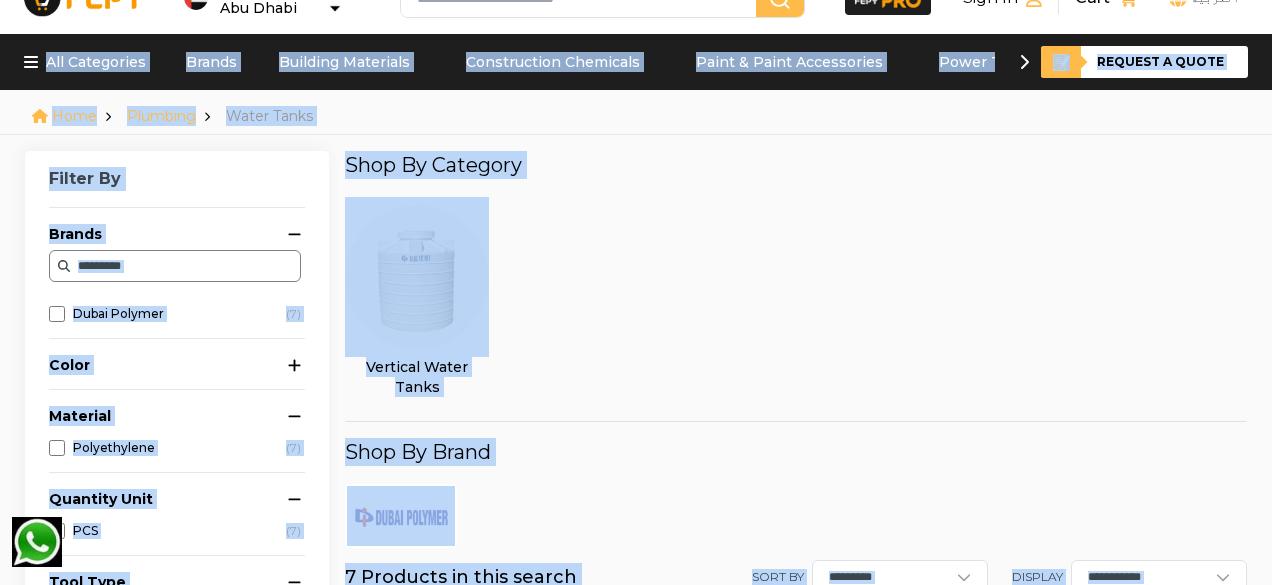click on "Vertical Water Tanks" at bounding box center (795, 297) 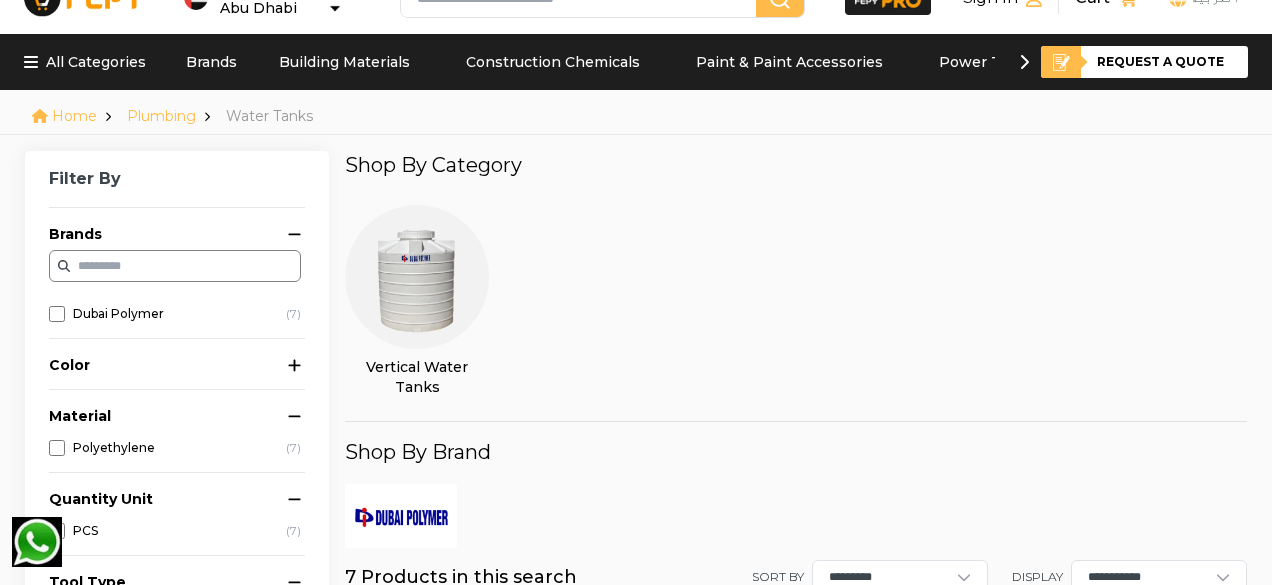 click on "Plumbing" at bounding box center (161, 116) 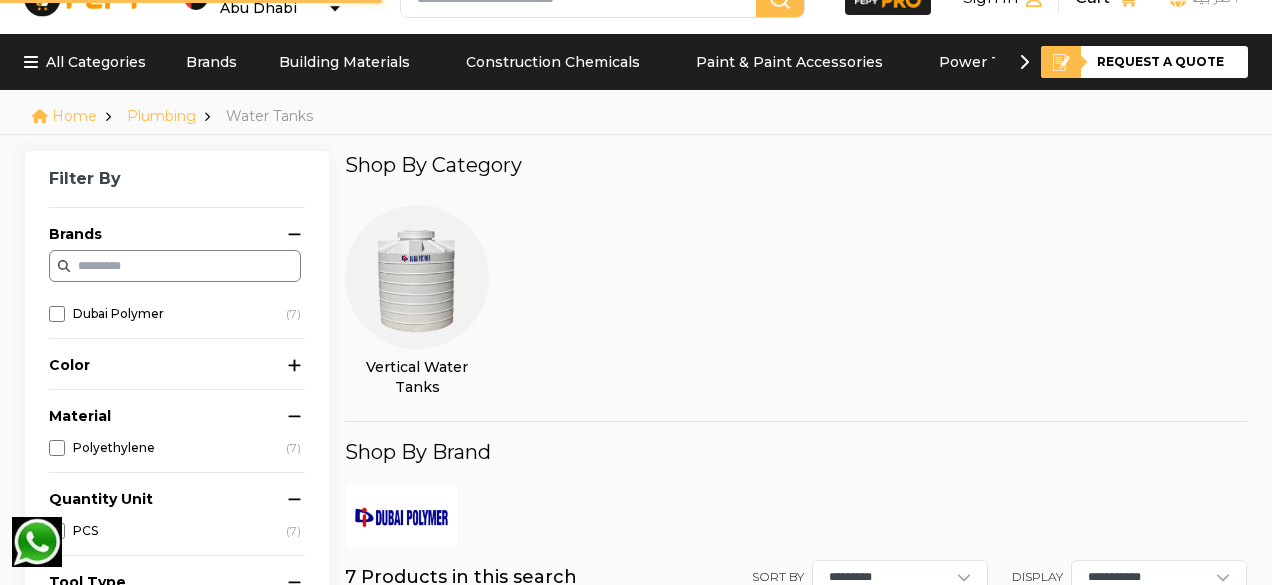 scroll, scrollTop: 0, scrollLeft: 0, axis: both 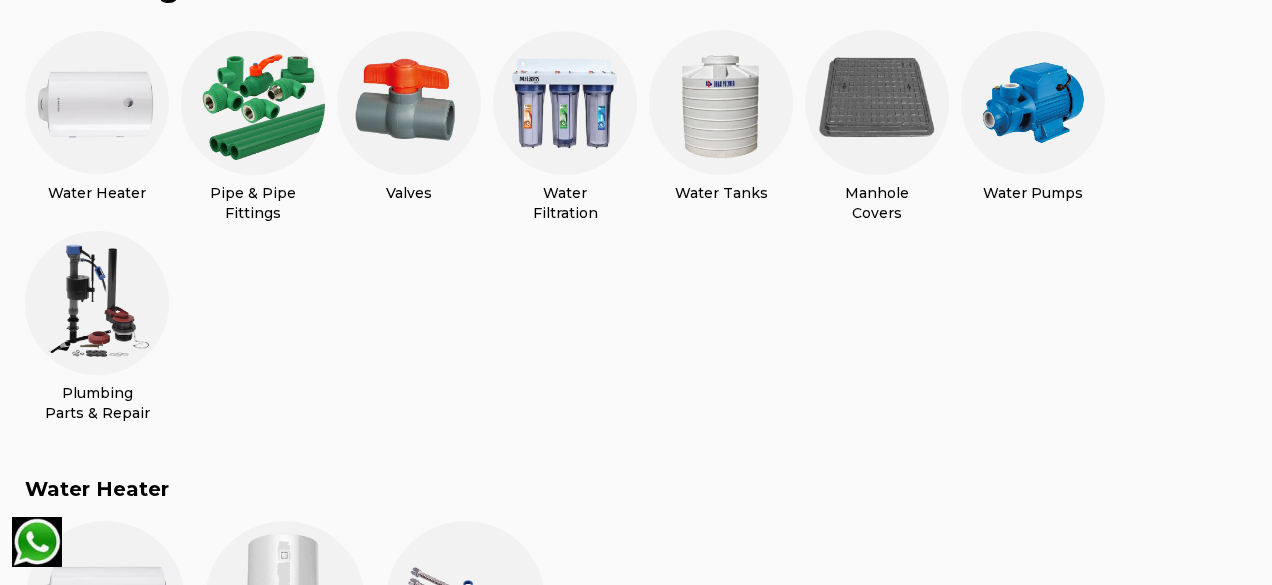 click at bounding box center [1033, 103] 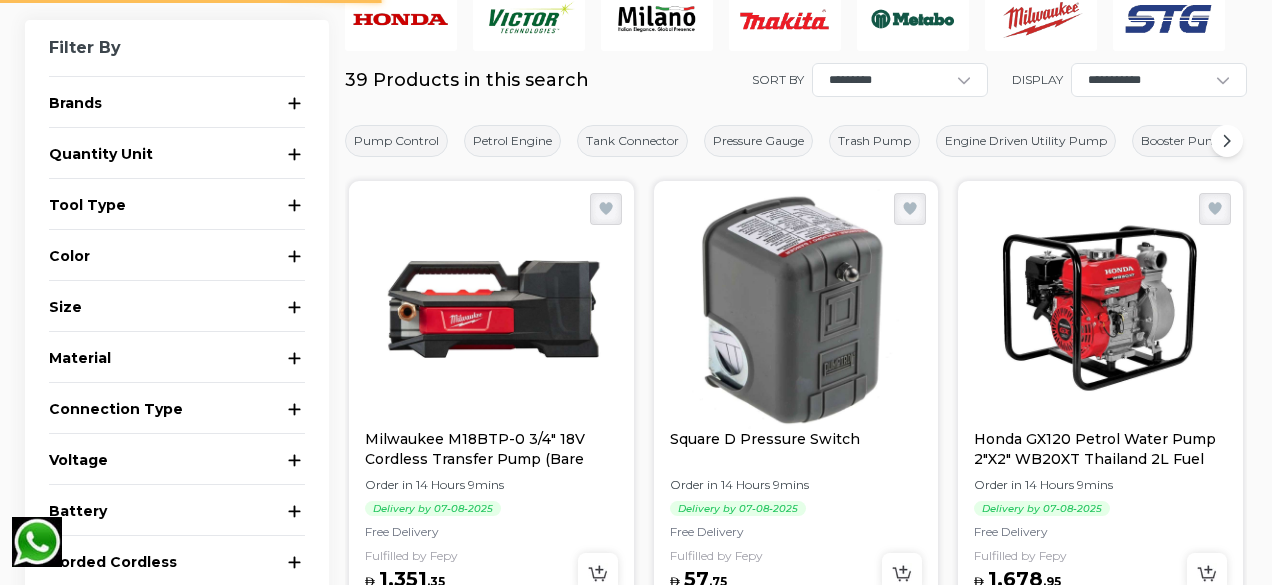 scroll, scrollTop: 0, scrollLeft: 0, axis: both 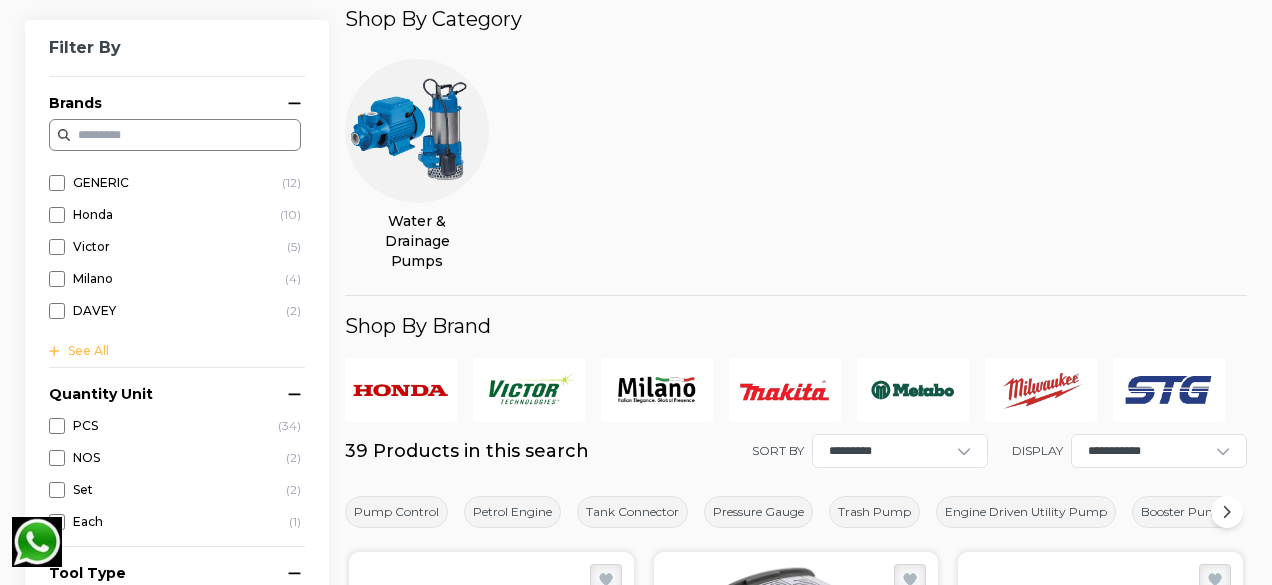click on "See All" at bounding box center (175, 351) 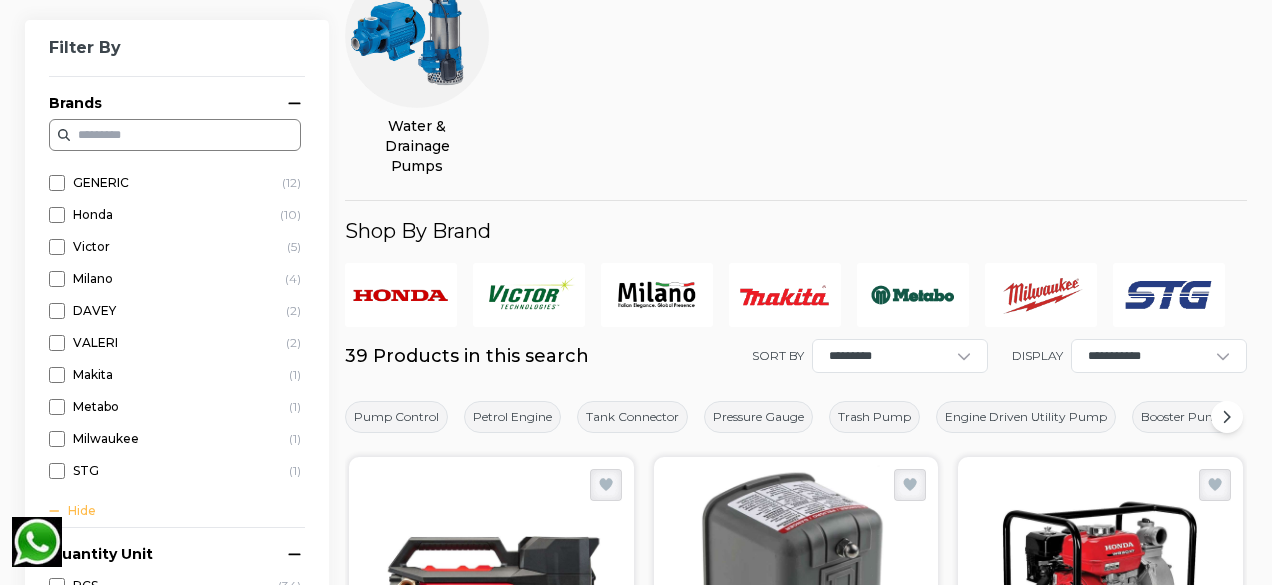 scroll, scrollTop: 0, scrollLeft: 0, axis: both 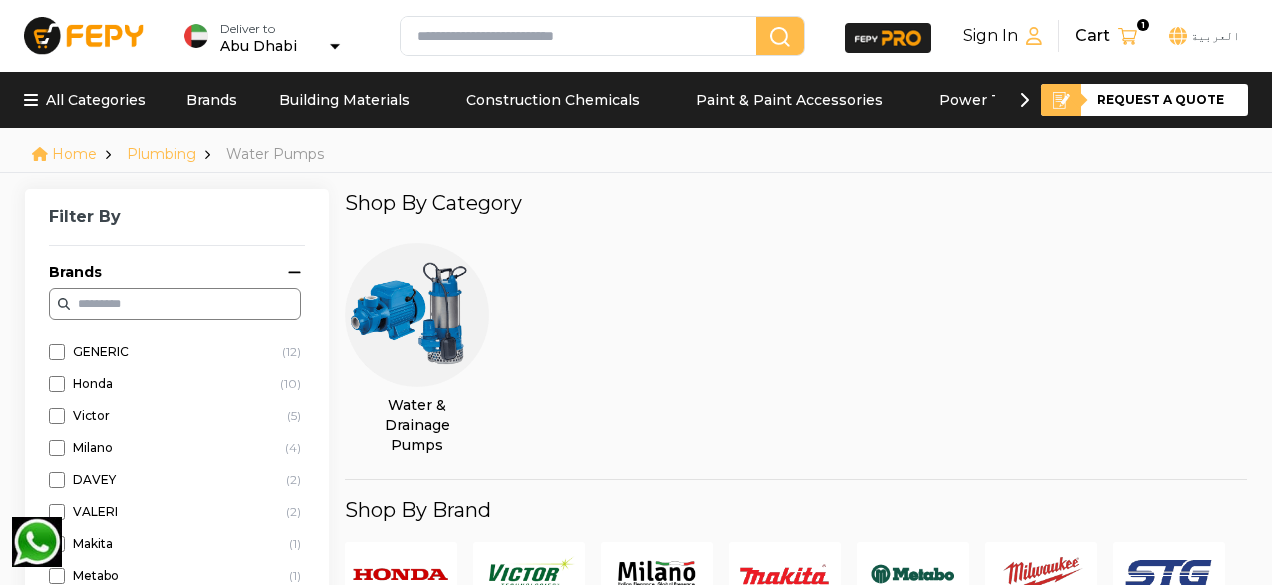 click on "Plumbing" at bounding box center [161, 154] 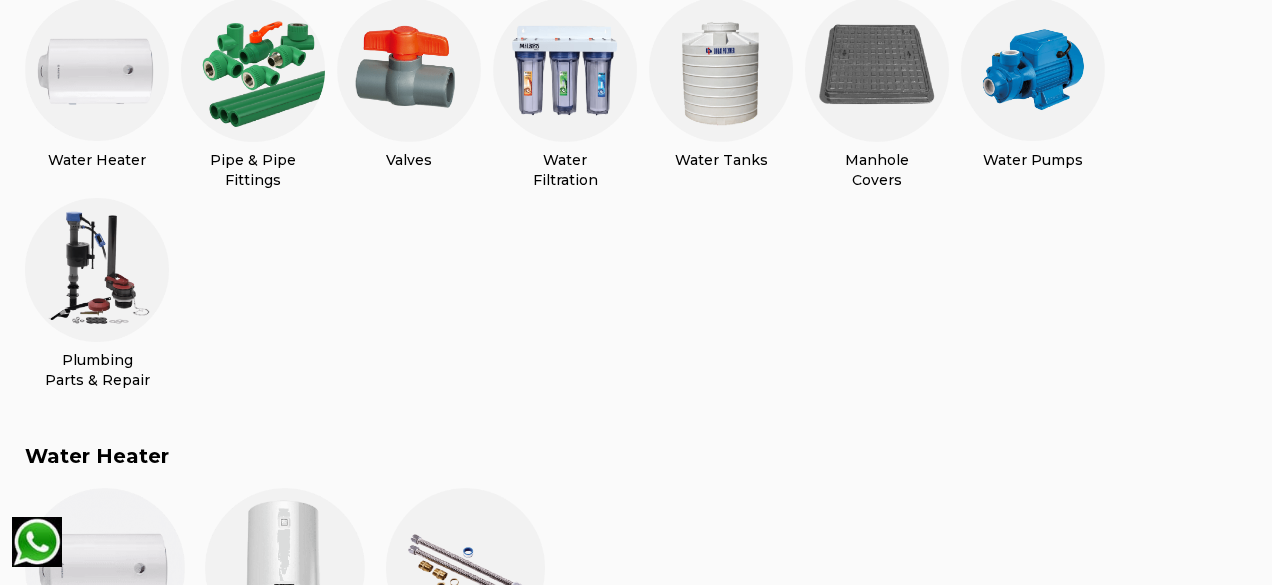 scroll, scrollTop: 571, scrollLeft: 0, axis: vertical 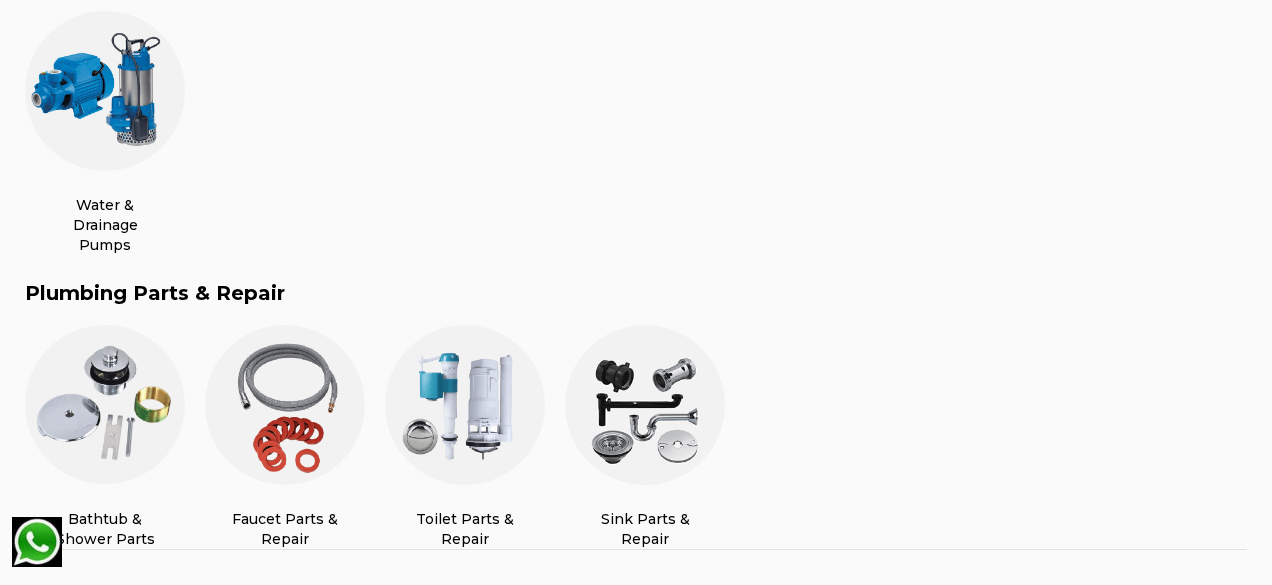 click at bounding box center (105, 91) 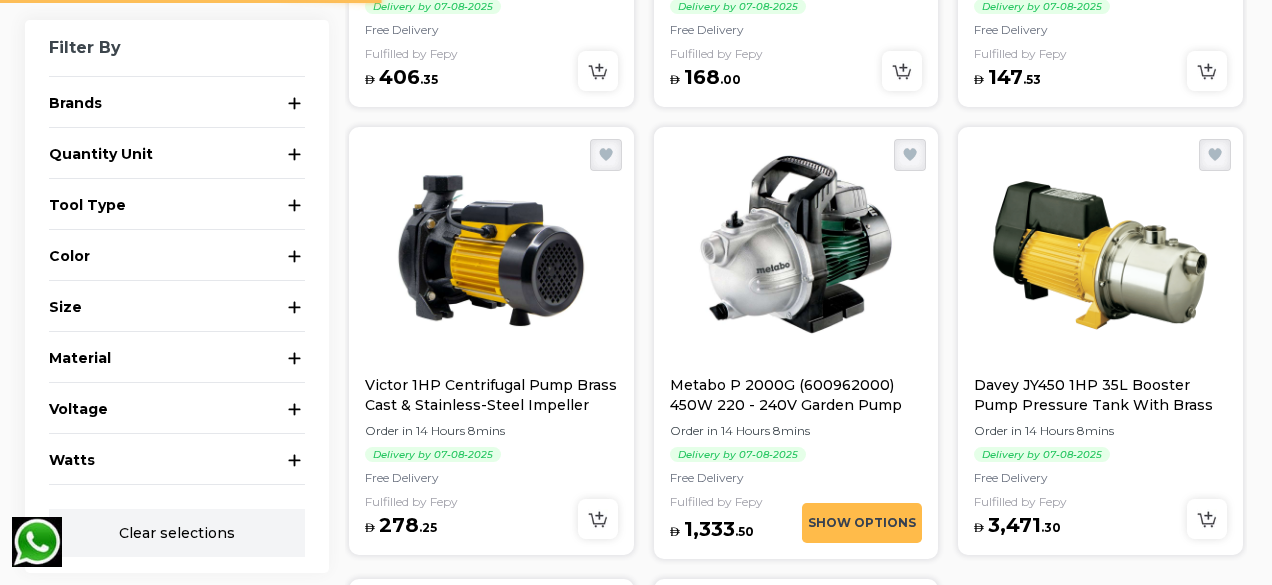 scroll, scrollTop: 0, scrollLeft: 0, axis: both 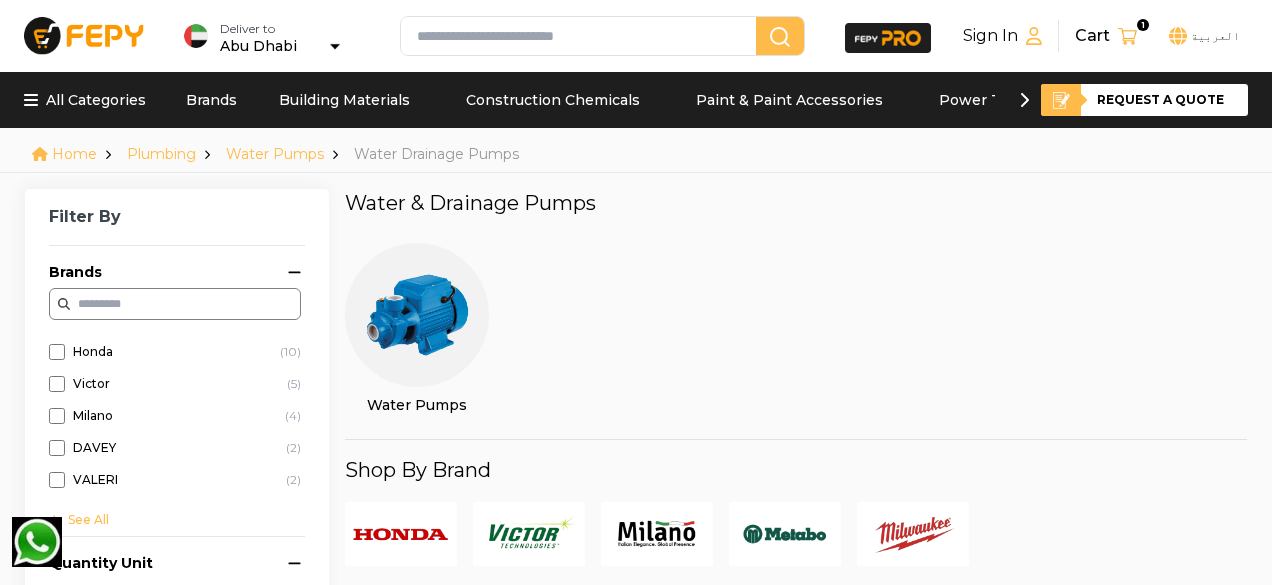 click on "See All" at bounding box center [175, 520] 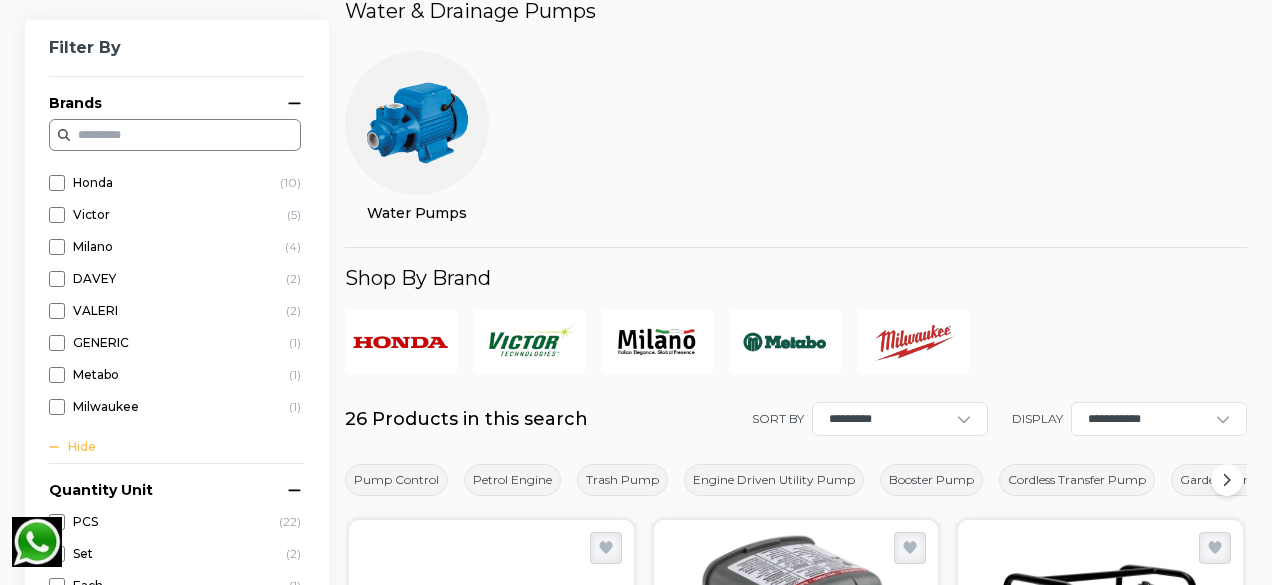 scroll, scrollTop: 198, scrollLeft: 0, axis: vertical 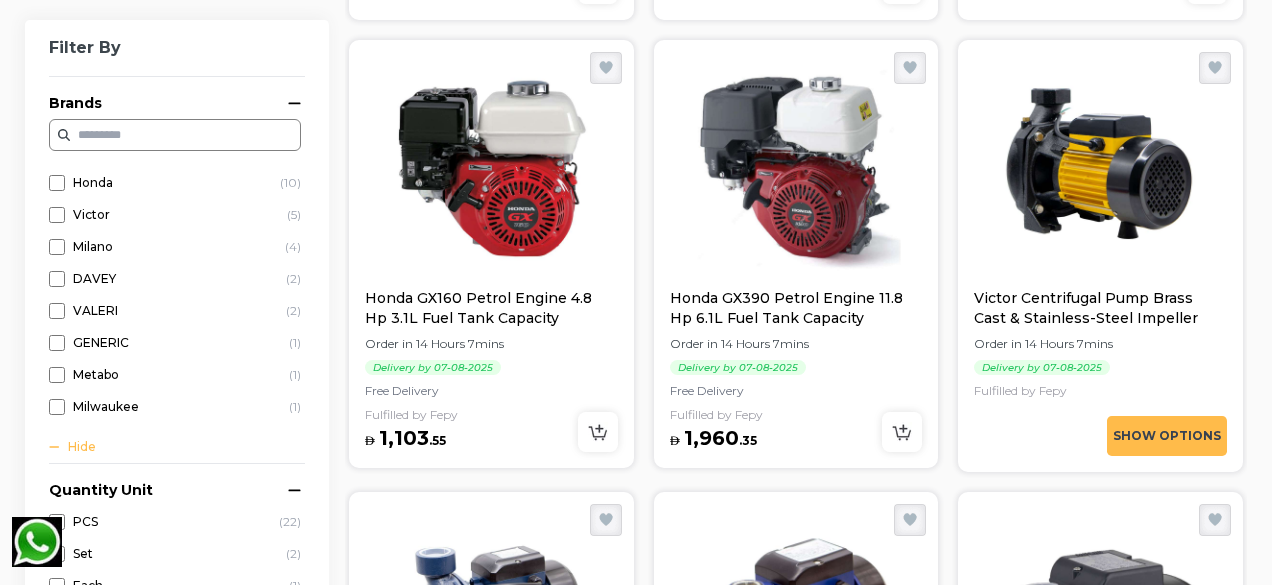 drag, startPoint x: 1271, startPoint y: 279, endPoint x: 1279, endPoint y: 257, distance: 23.409399 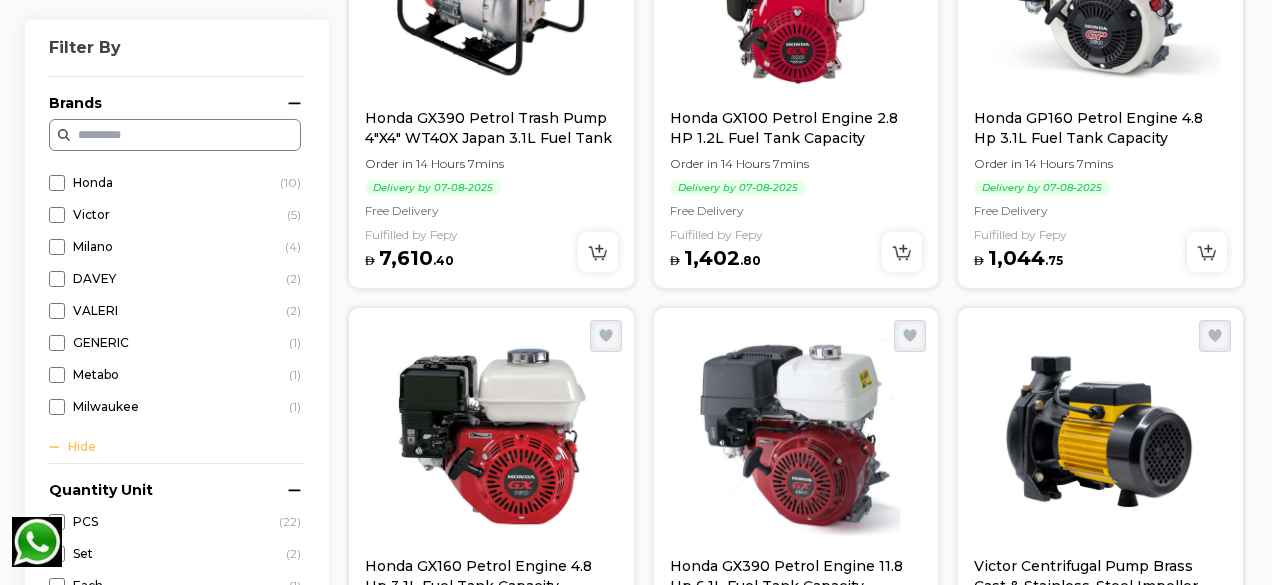 scroll, scrollTop: 1771, scrollLeft: 0, axis: vertical 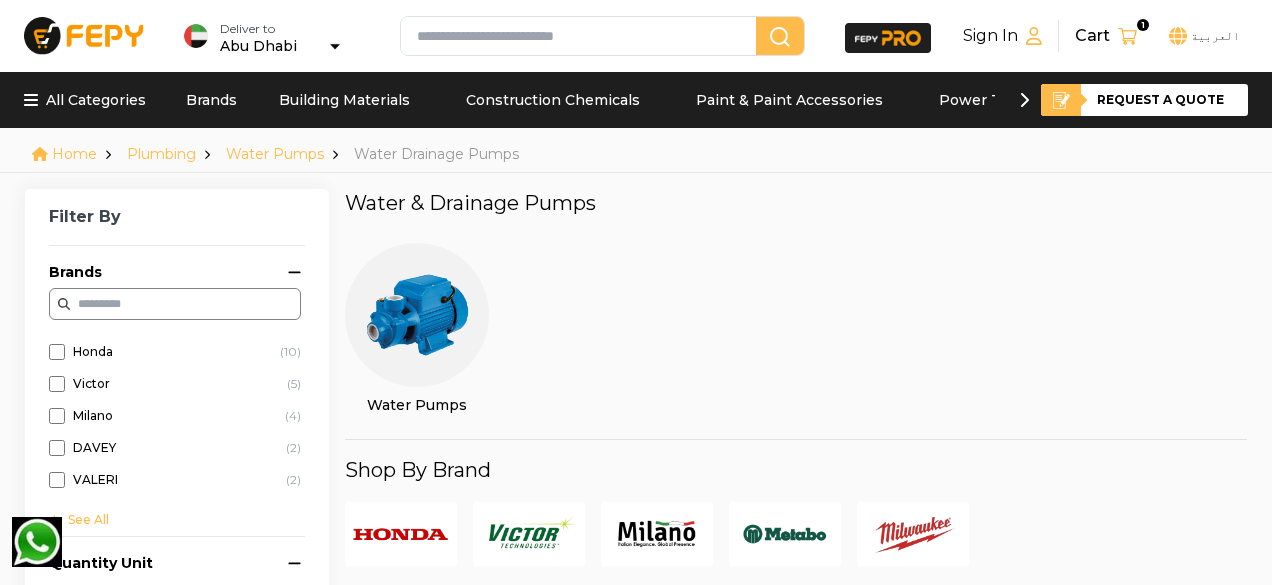 click on "Water Pumps" at bounding box center (275, 154) 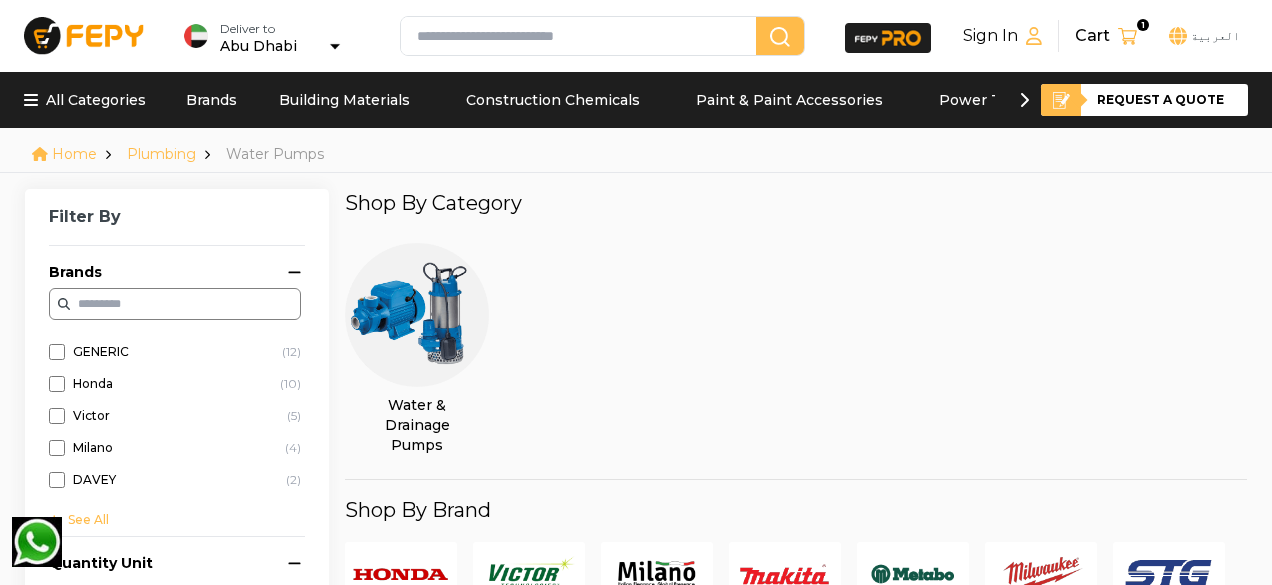 click on "Plumbing" at bounding box center [161, 154] 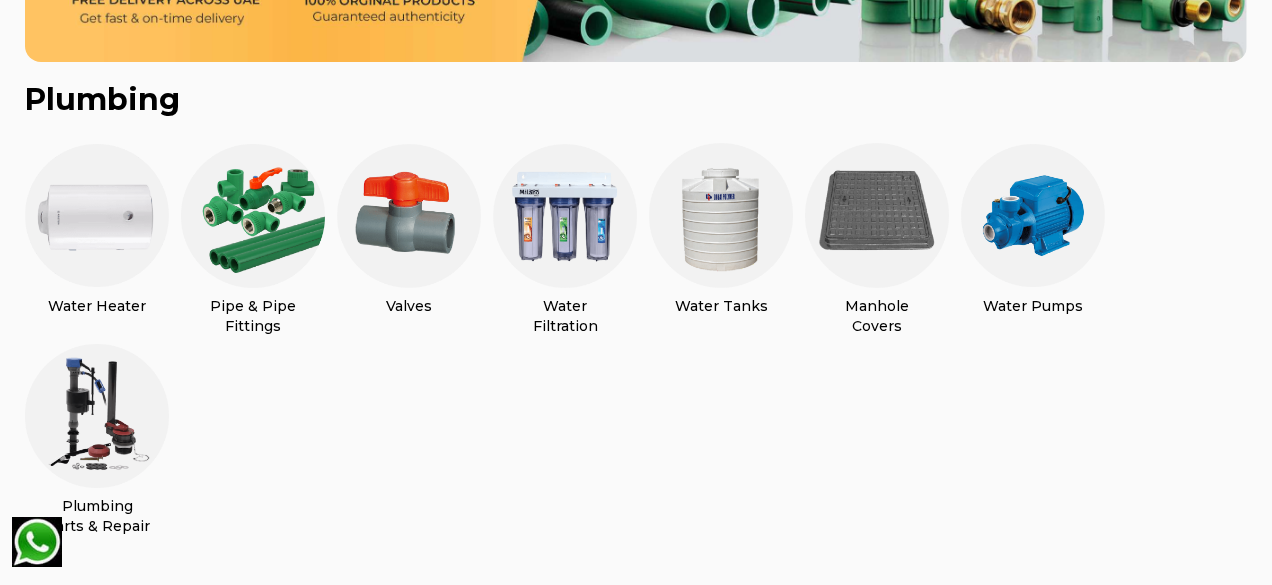 scroll, scrollTop: 440, scrollLeft: 0, axis: vertical 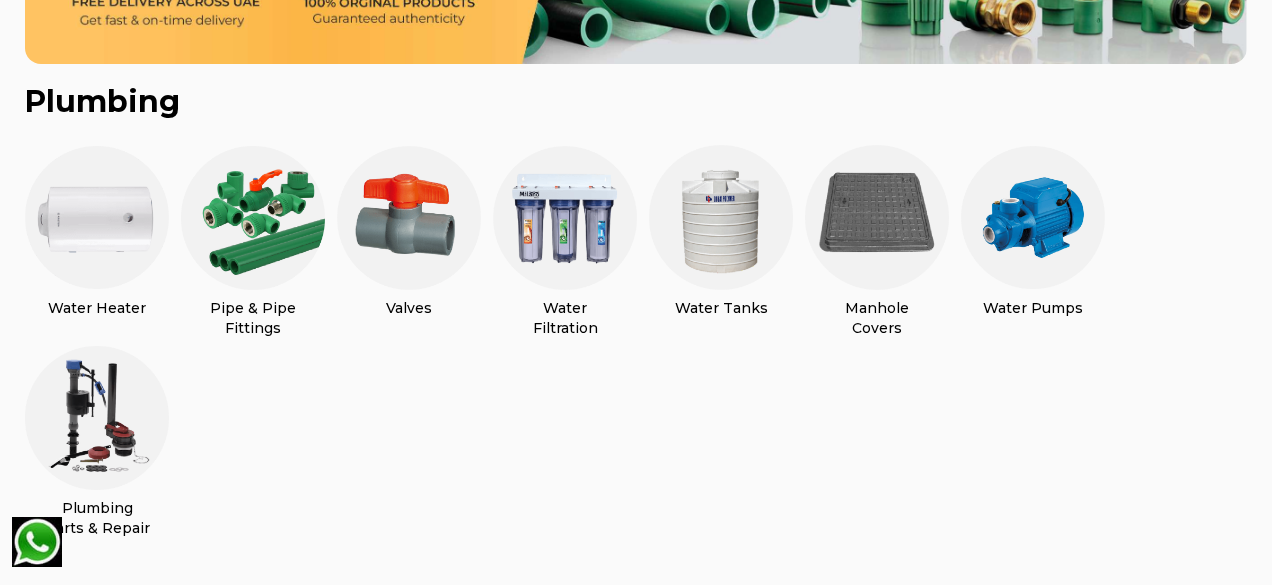 click at bounding box center [877, 218] 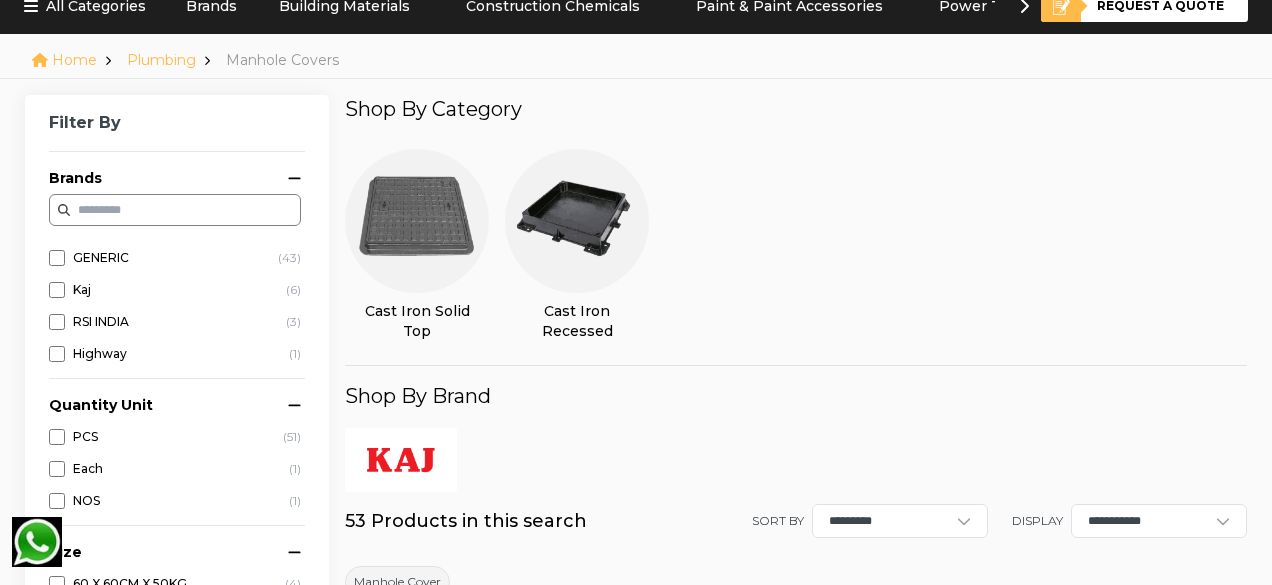 scroll, scrollTop: 0, scrollLeft: 0, axis: both 